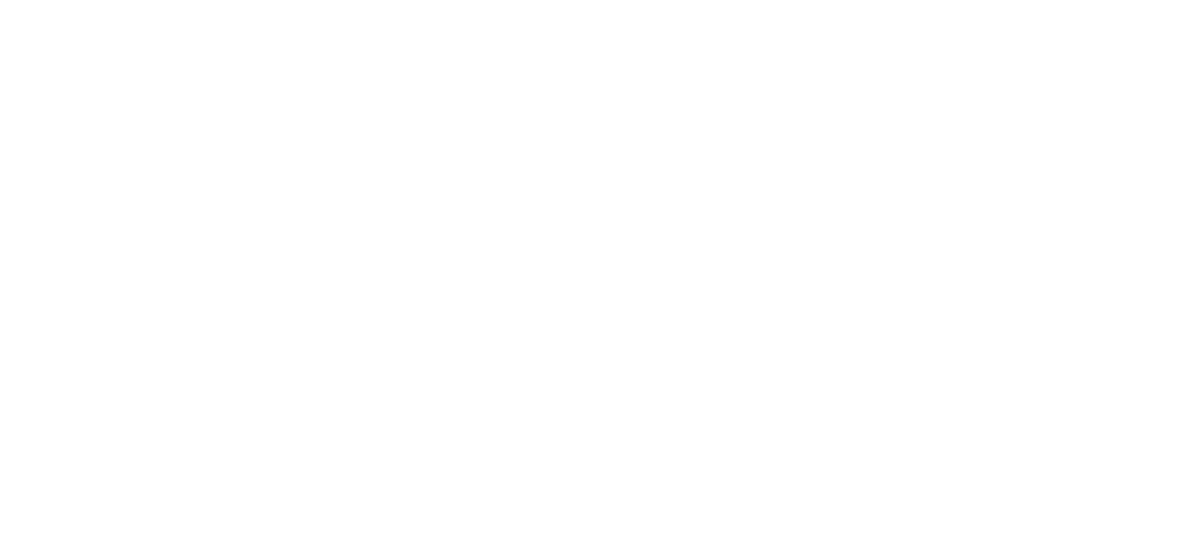 scroll, scrollTop: 0, scrollLeft: 0, axis: both 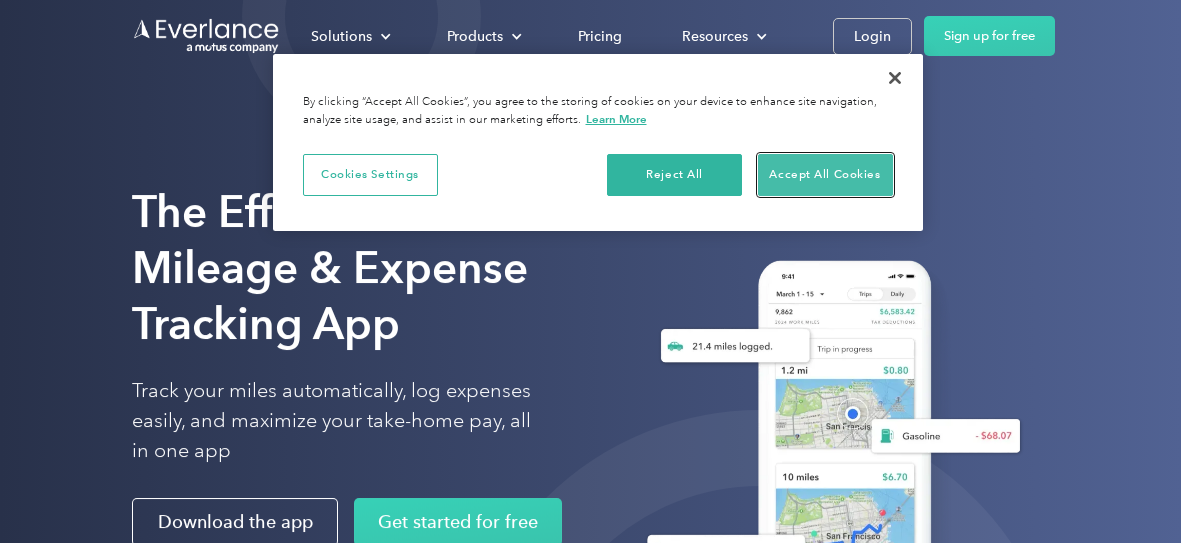 click on "Accept All Cookies" at bounding box center (825, 175) 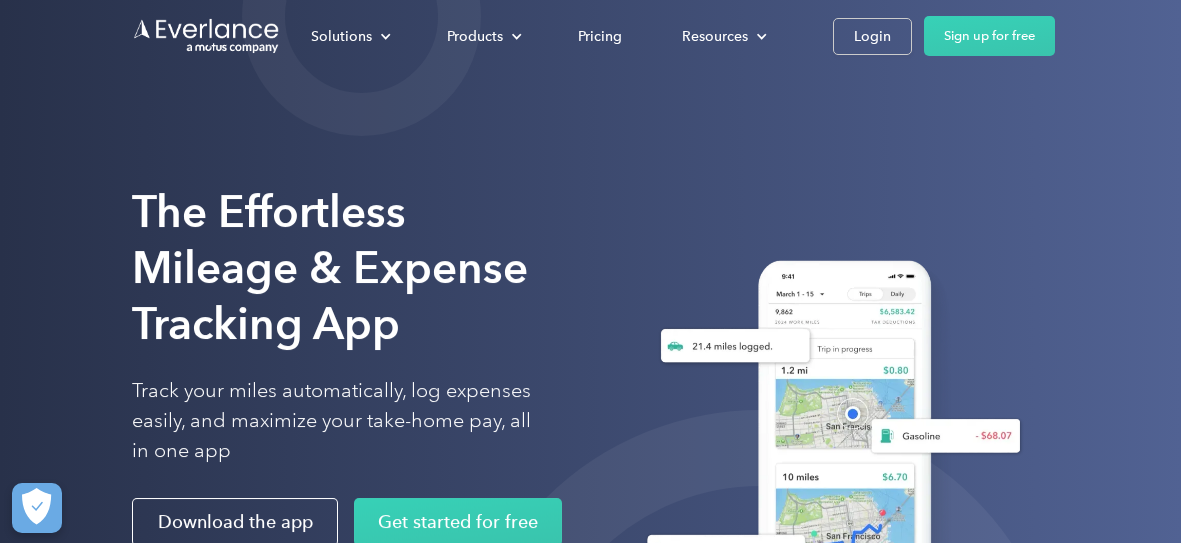 click on "Accept All Cookies" at bounding box center [825, 175] 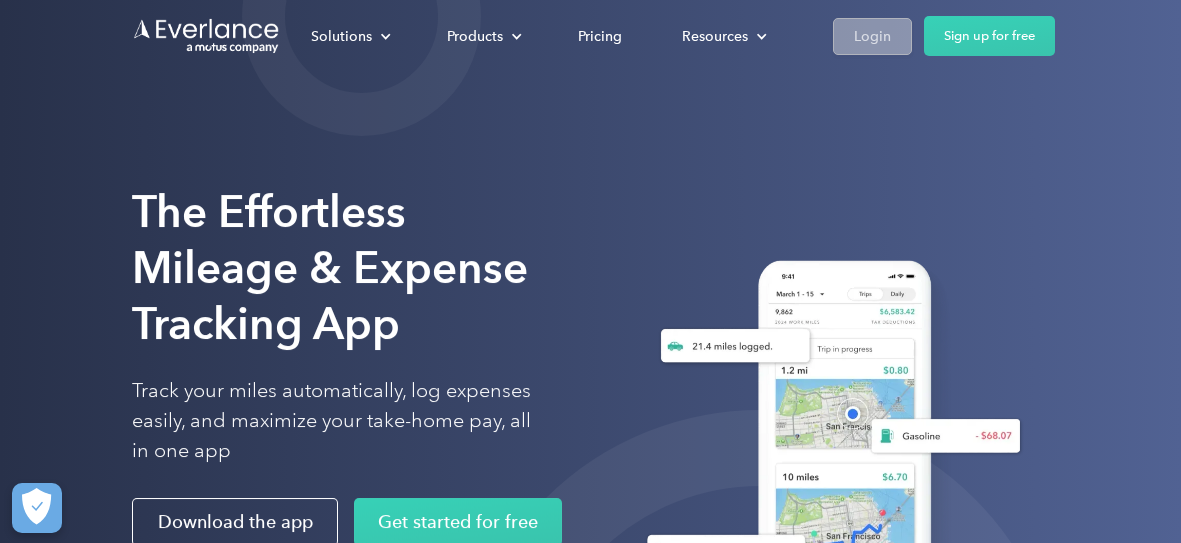 click on "Login" at bounding box center [872, 36] 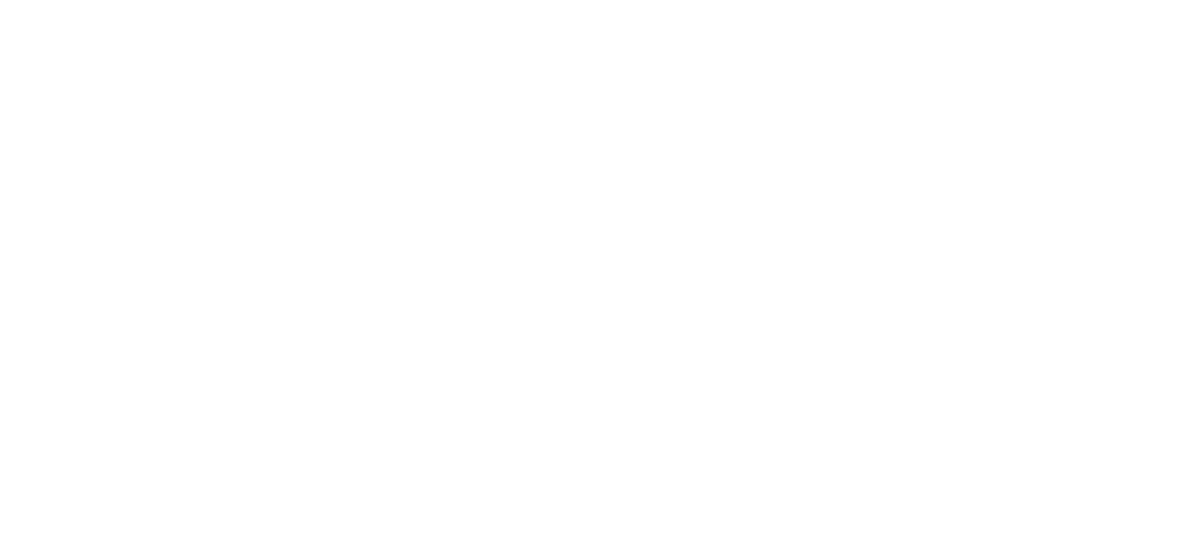 scroll, scrollTop: 0, scrollLeft: 0, axis: both 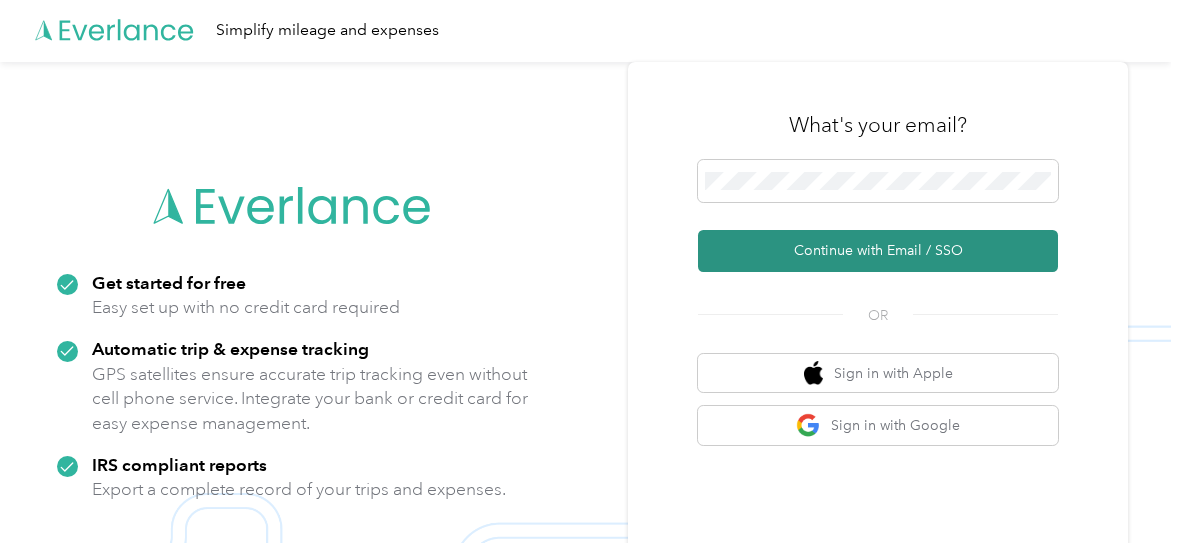 click on "Continue with Email / SSO" at bounding box center [878, 251] 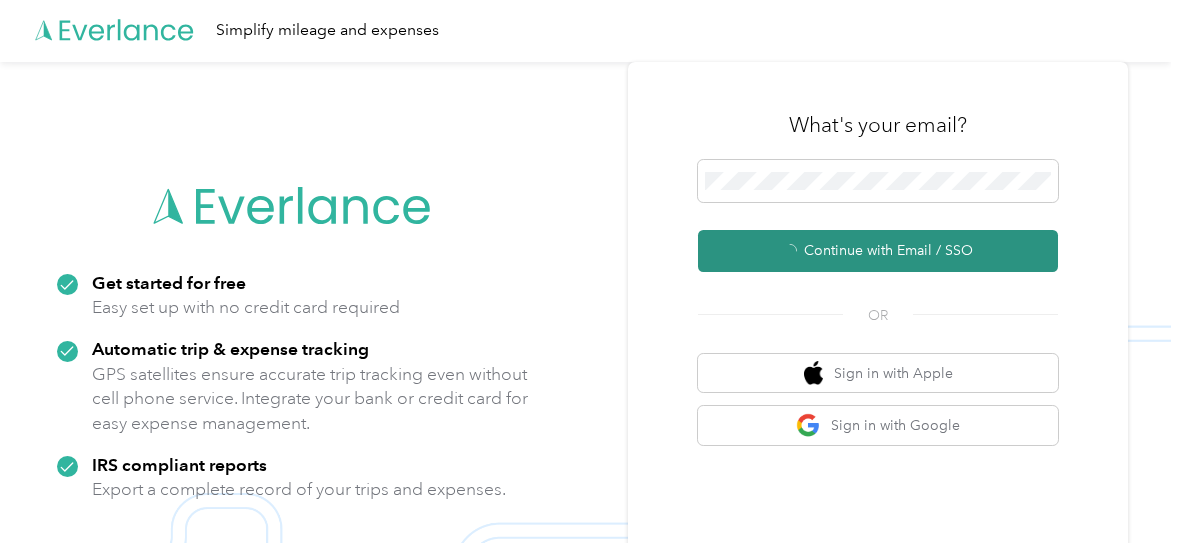 scroll, scrollTop: 0, scrollLeft: 0, axis: both 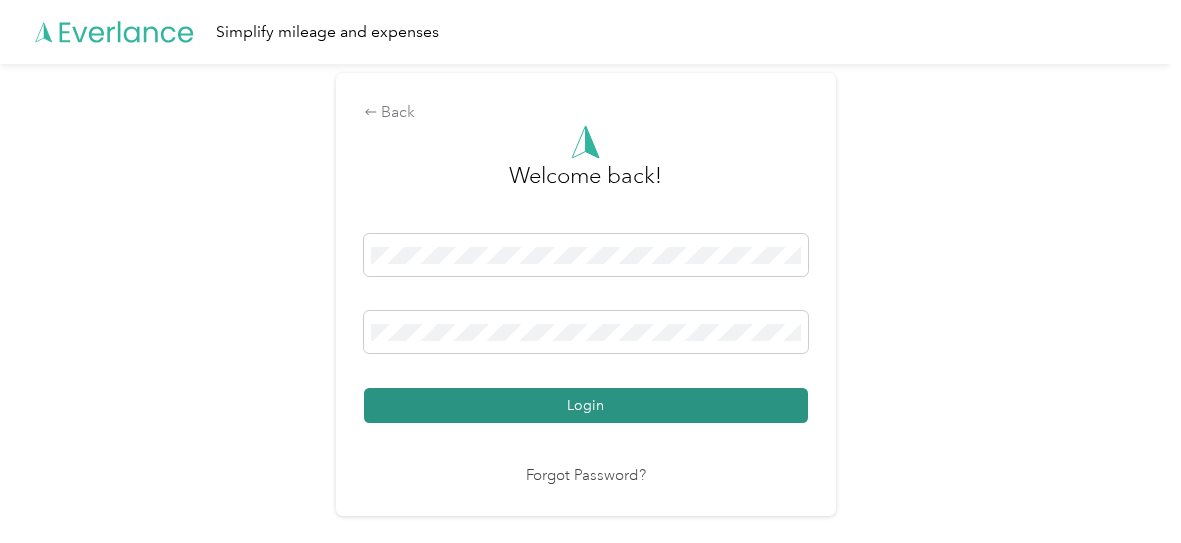 click on "Login" at bounding box center [586, 405] 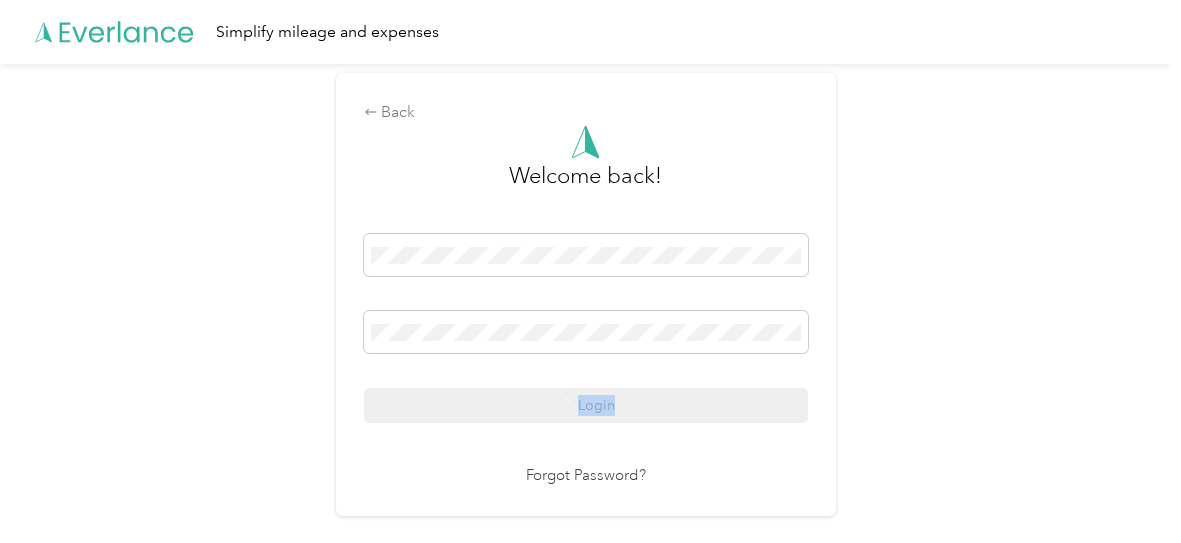 click on "Login" at bounding box center (586, 328) 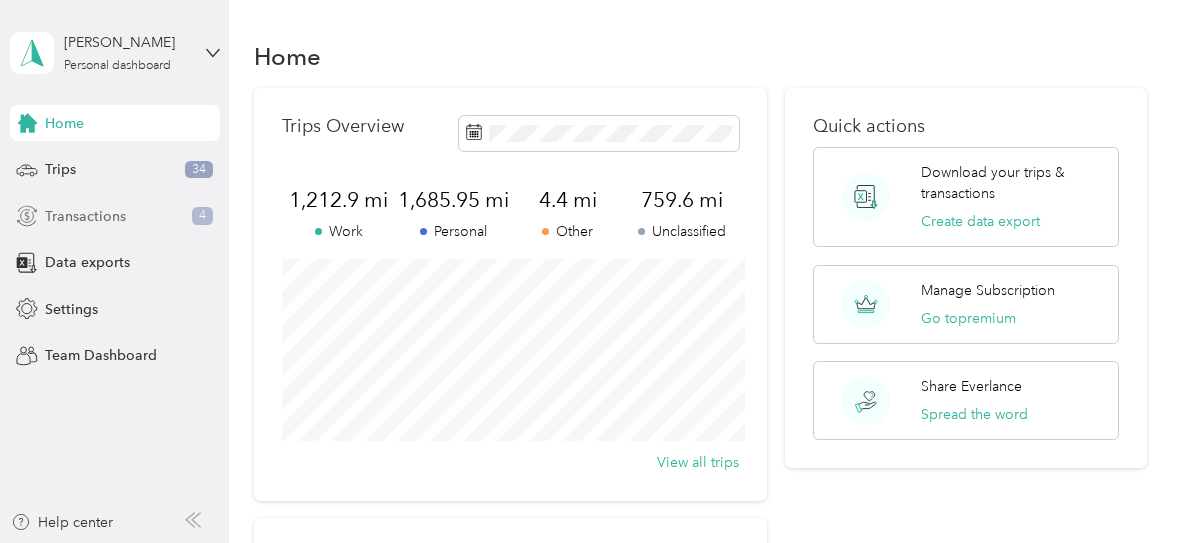 click on "Transactions 4" at bounding box center (115, 216) 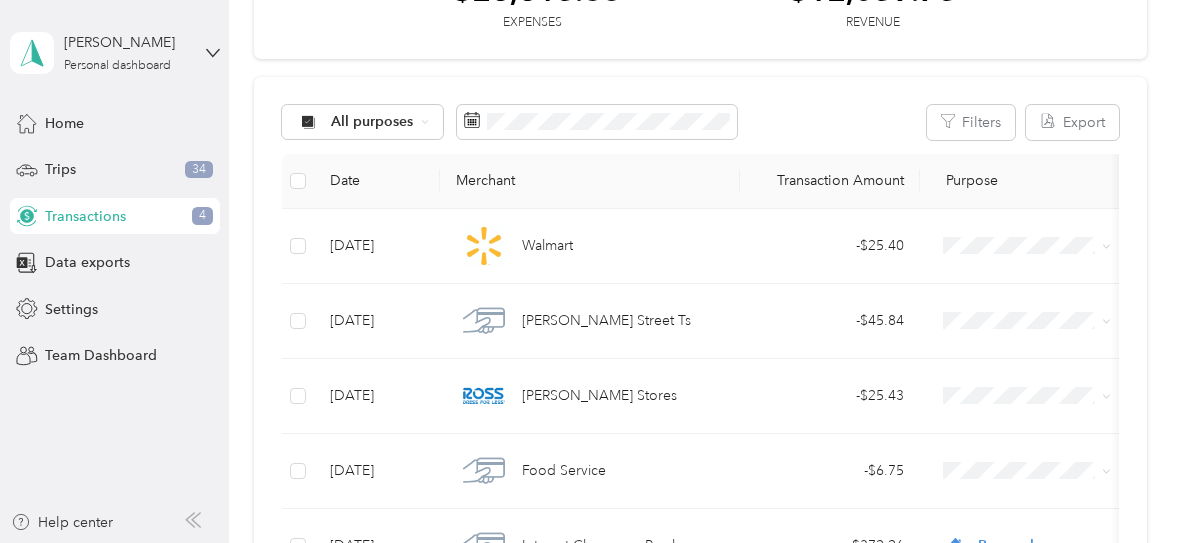 scroll, scrollTop: 147, scrollLeft: 0, axis: vertical 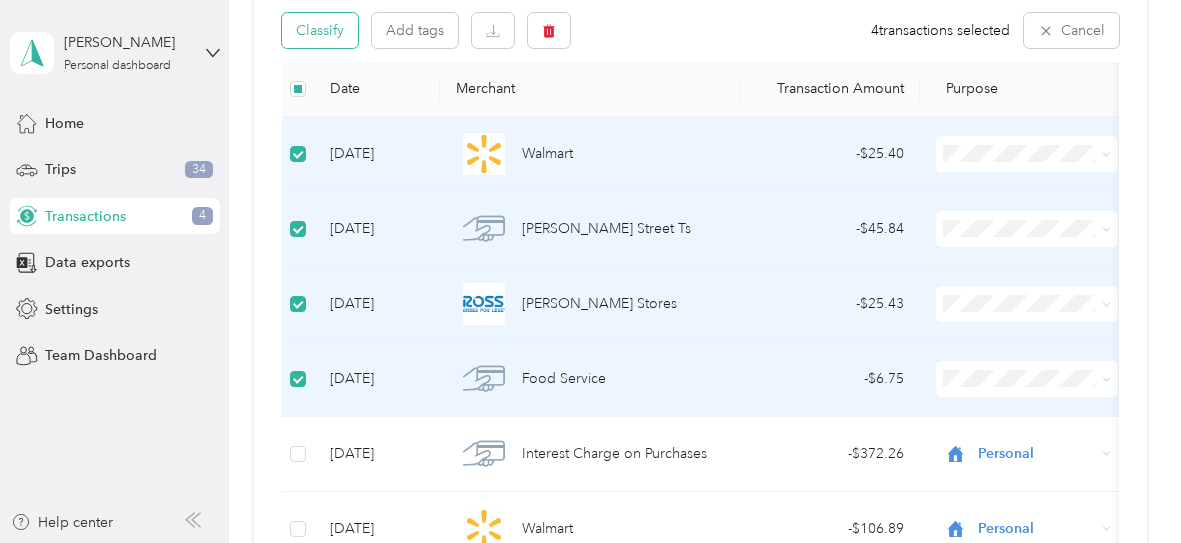 click on "Classify" at bounding box center [320, 30] 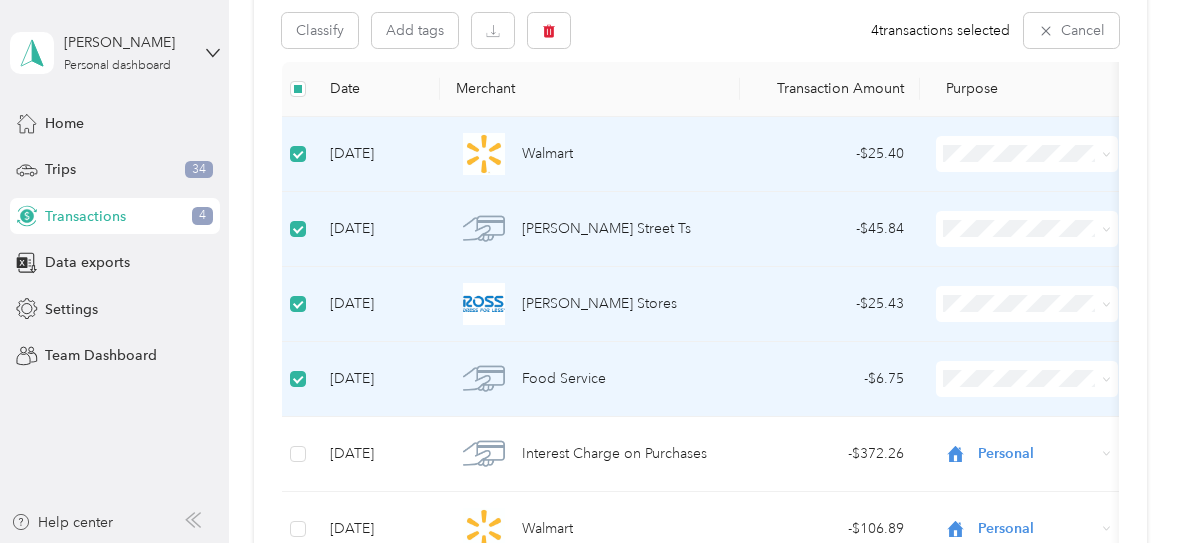 click on "Classify 4 transactions Choose purpose Classify transactions" at bounding box center [590, 104] 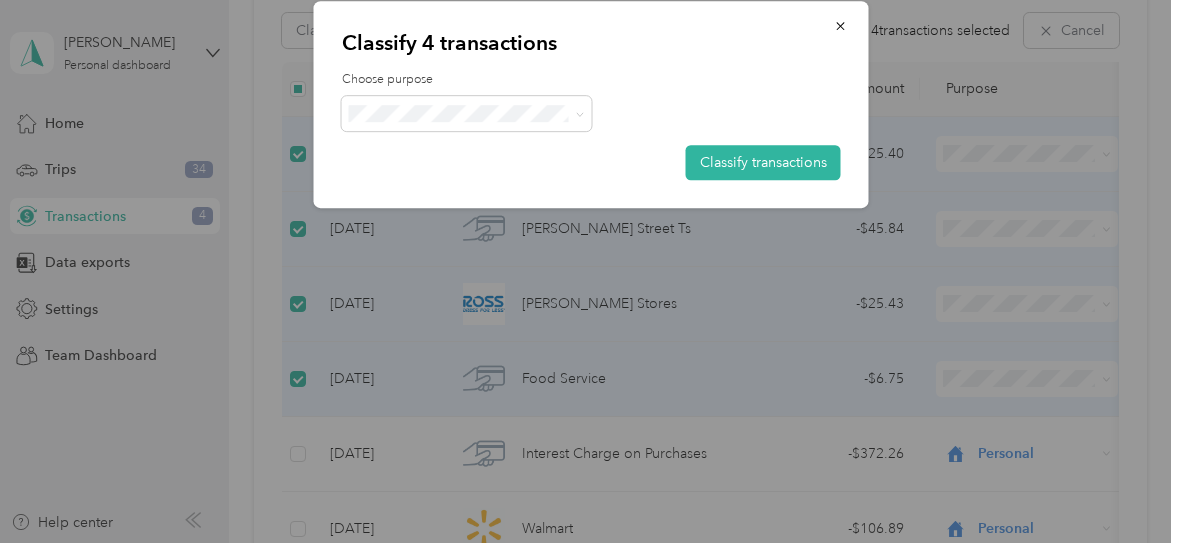 click at bounding box center [590, 271] 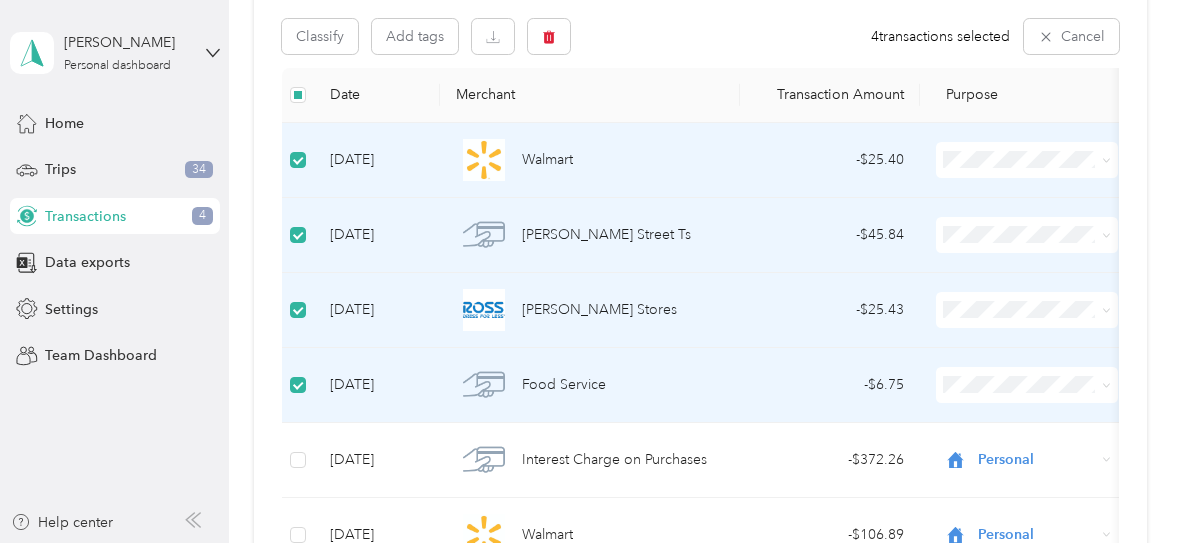 scroll, scrollTop: 228, scrollLeft: 0, axis: vertical 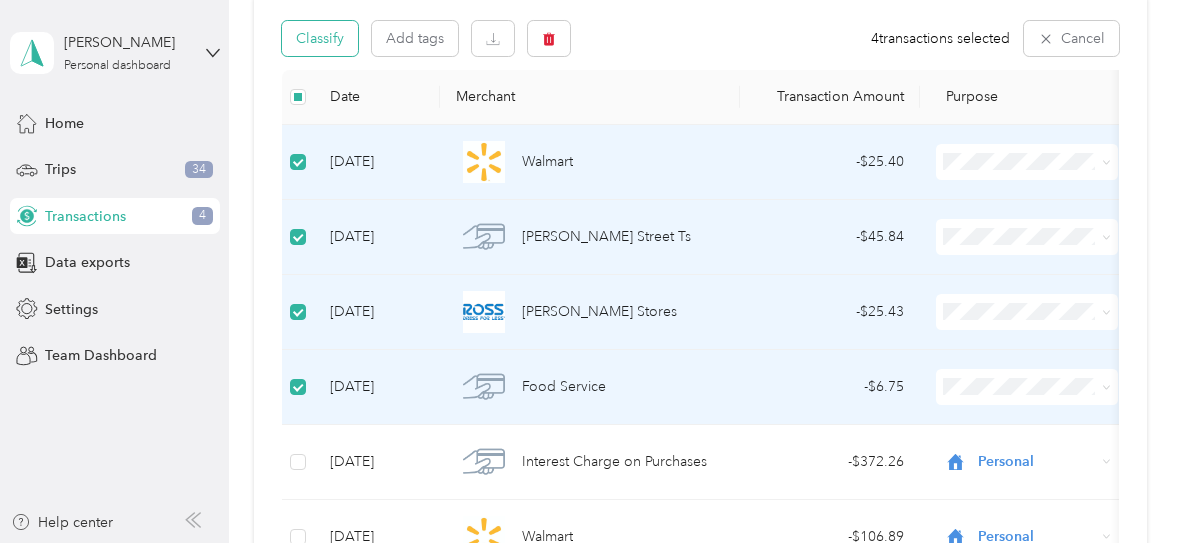 click on "Classify" at bounding box center (320, 38) 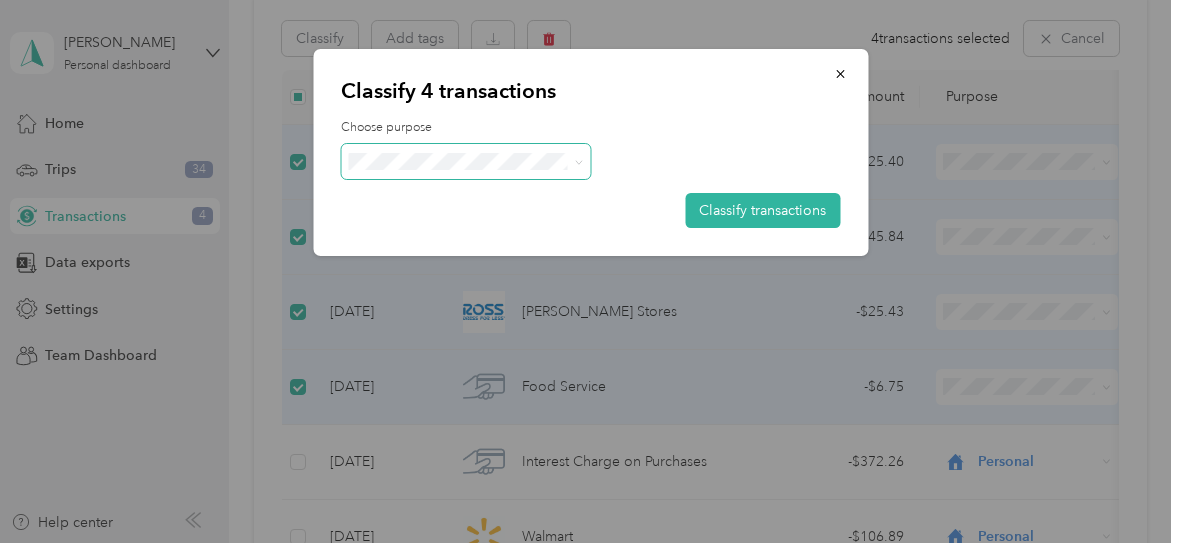 click at bounding box center [466, 161] 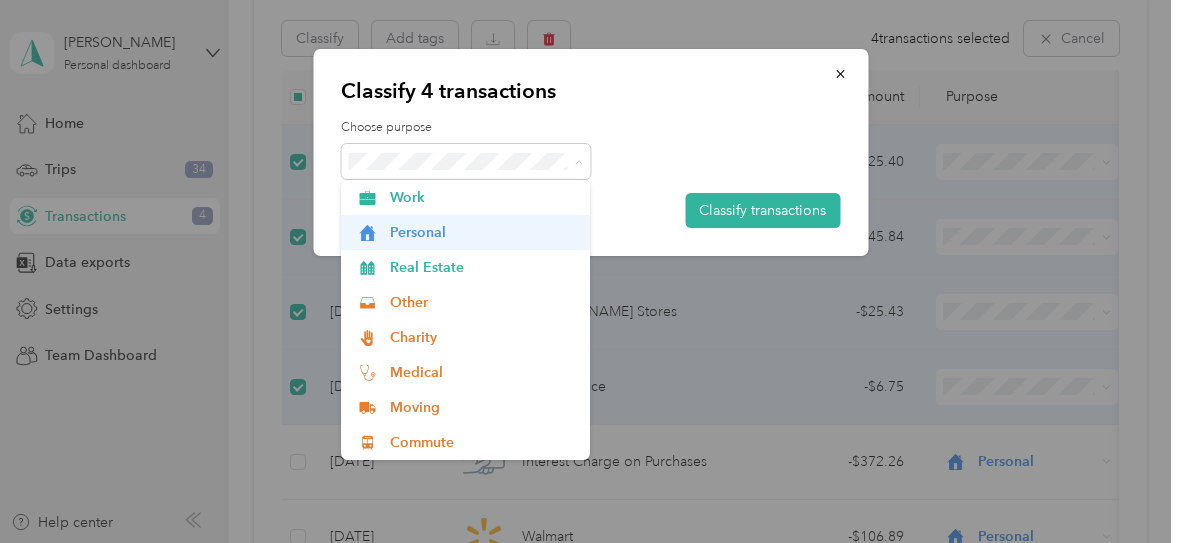 click on "Personal" at bounding box center (483, 232) 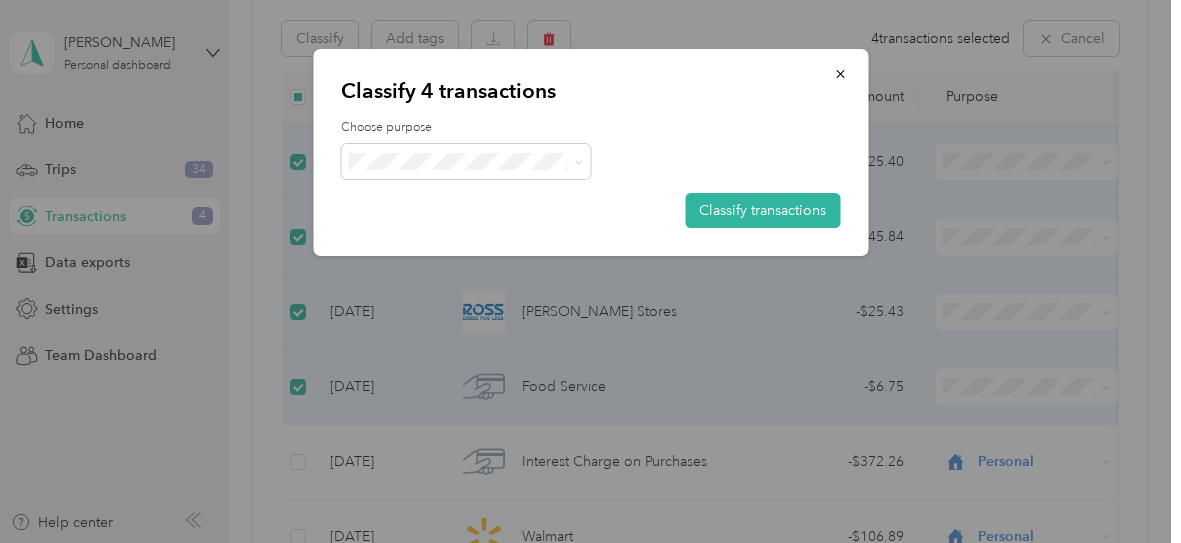 click on "Personal" at bounding box center (466, 222) 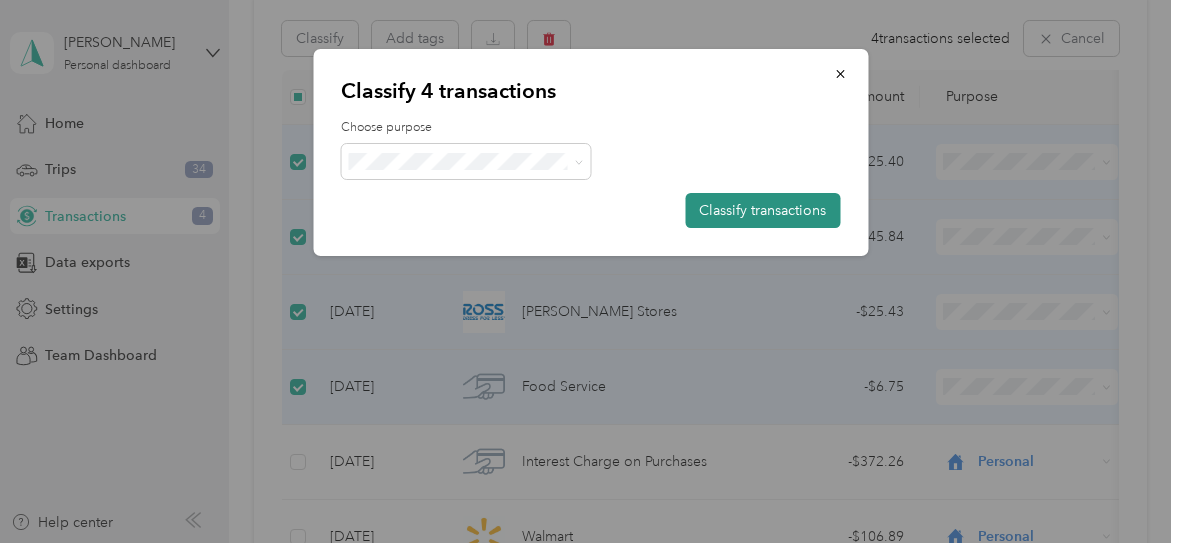 click on "Classify transactions" at bounding box center [762, 210] 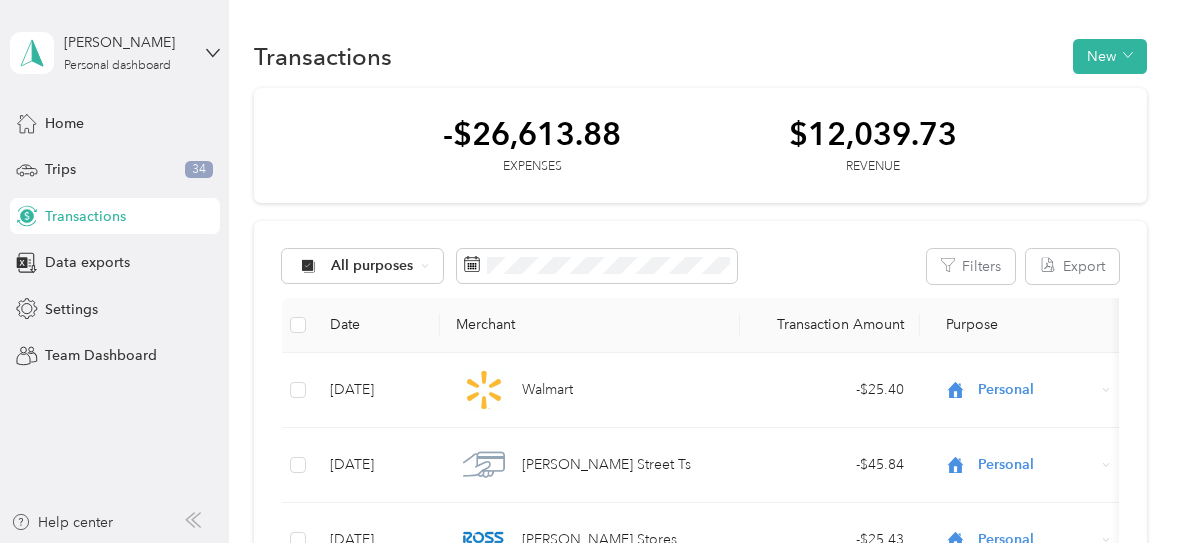scroll, scrollTop: 0, scrollLeft: 0, axis: both 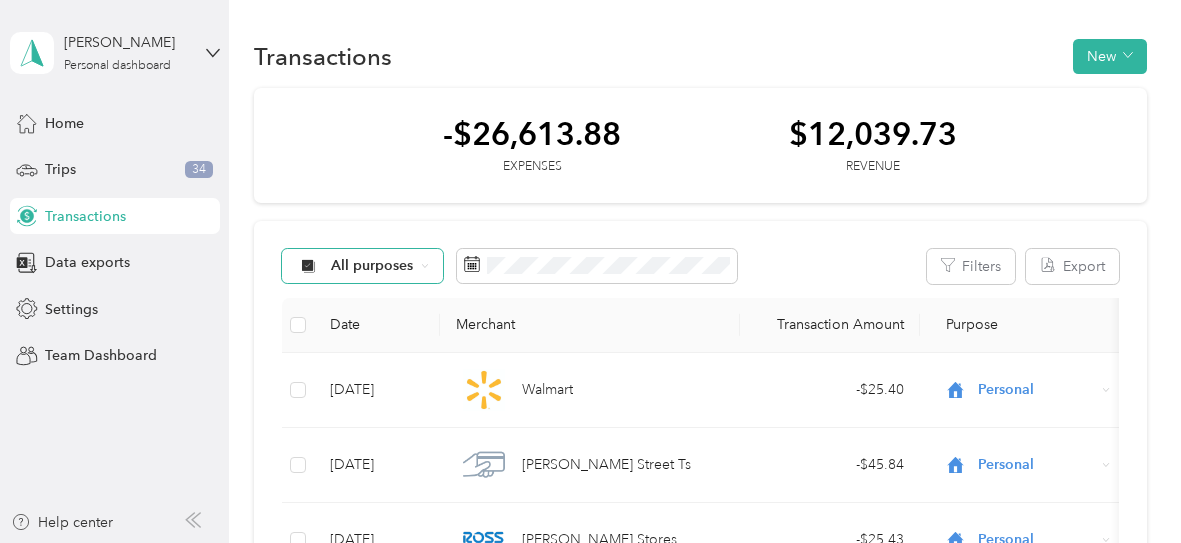 click 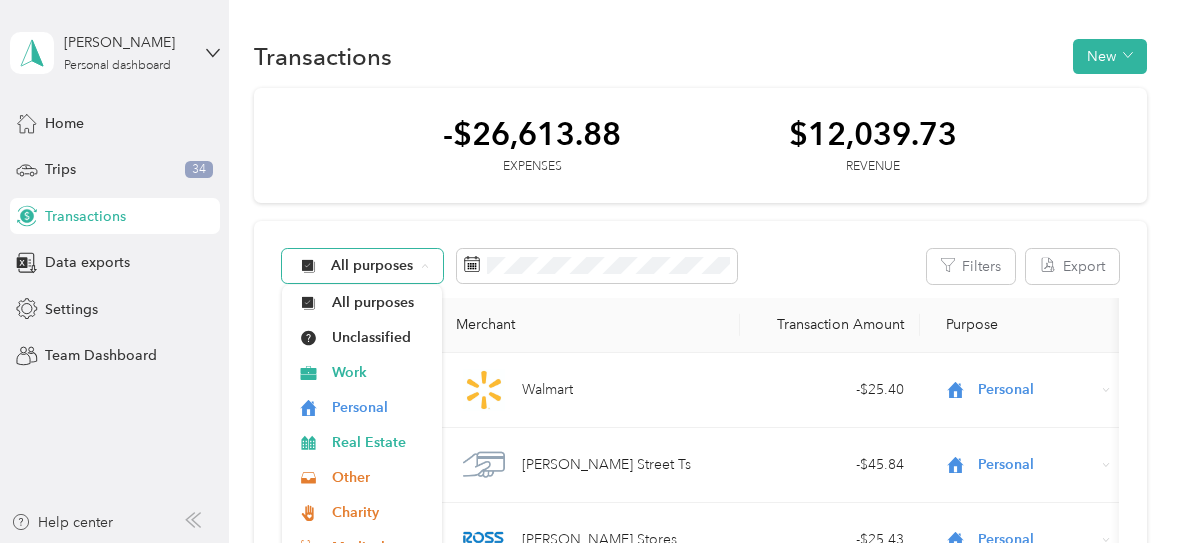 click 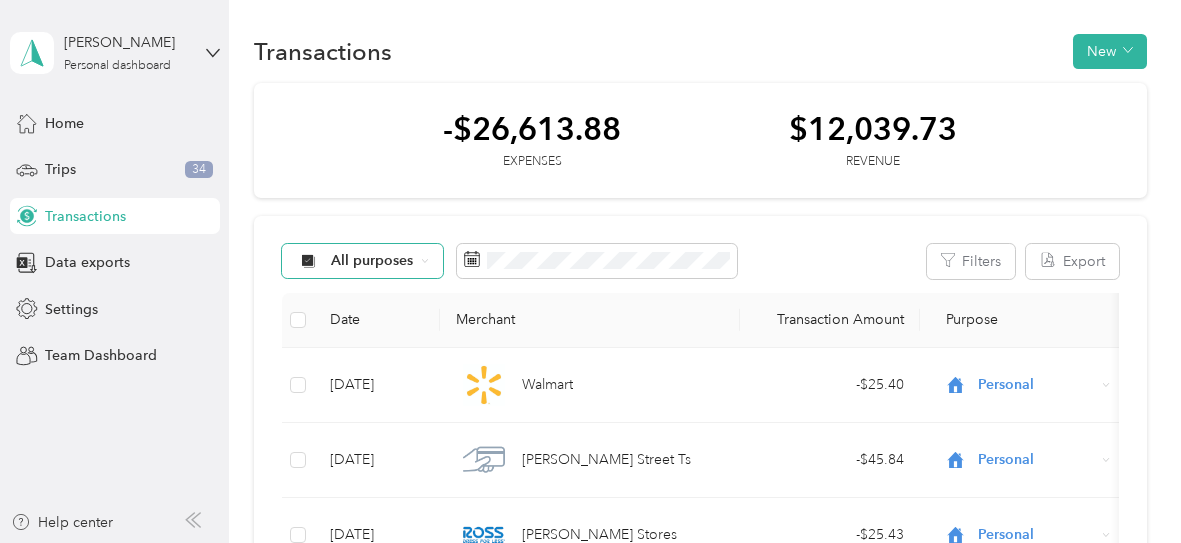scroll, scrollTop: 14, scrollLeft: 0, axis: vertical 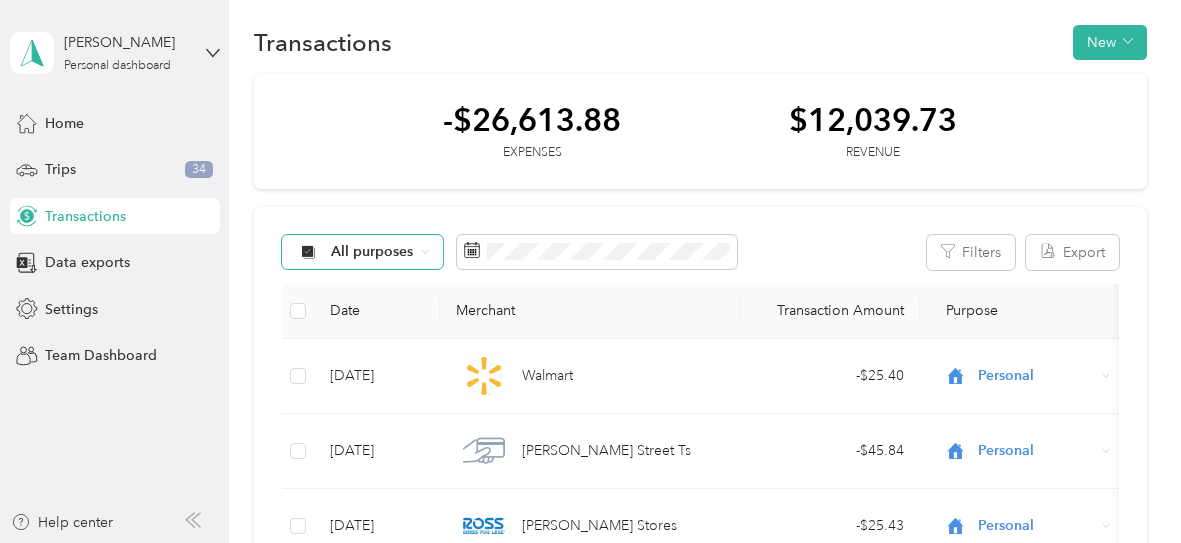 click on "All purposes" at bounding box center [372, 252] 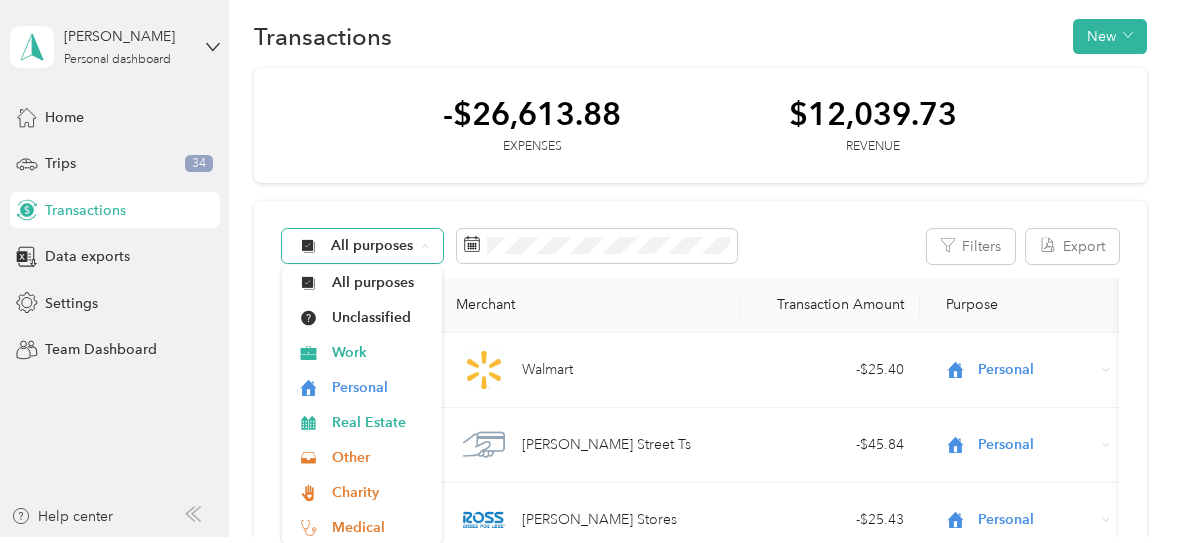 scroll, scrollTop: 0, scrollLeft: 0, axis: both 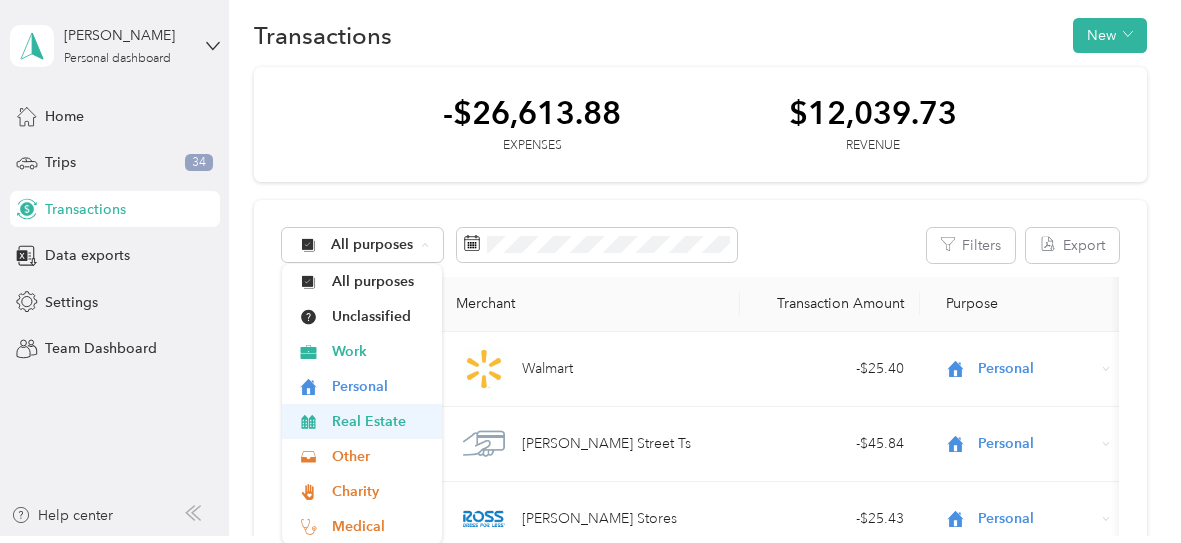 click on "Real Estate" at bounding box center (380, 421) 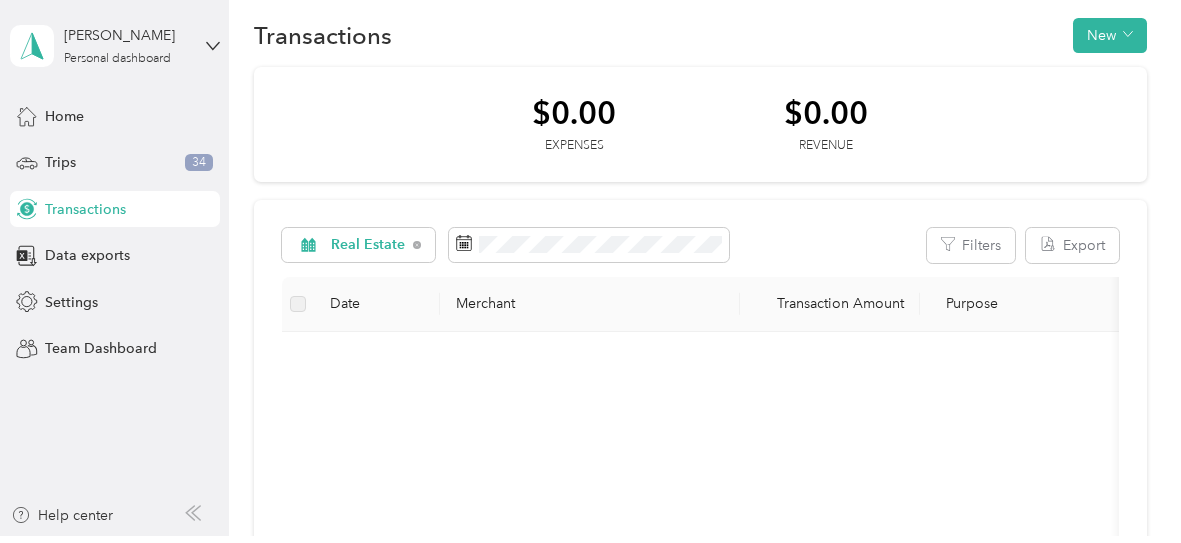 scroll, scrollTop: 0, scrollLeft: 0, axis: both 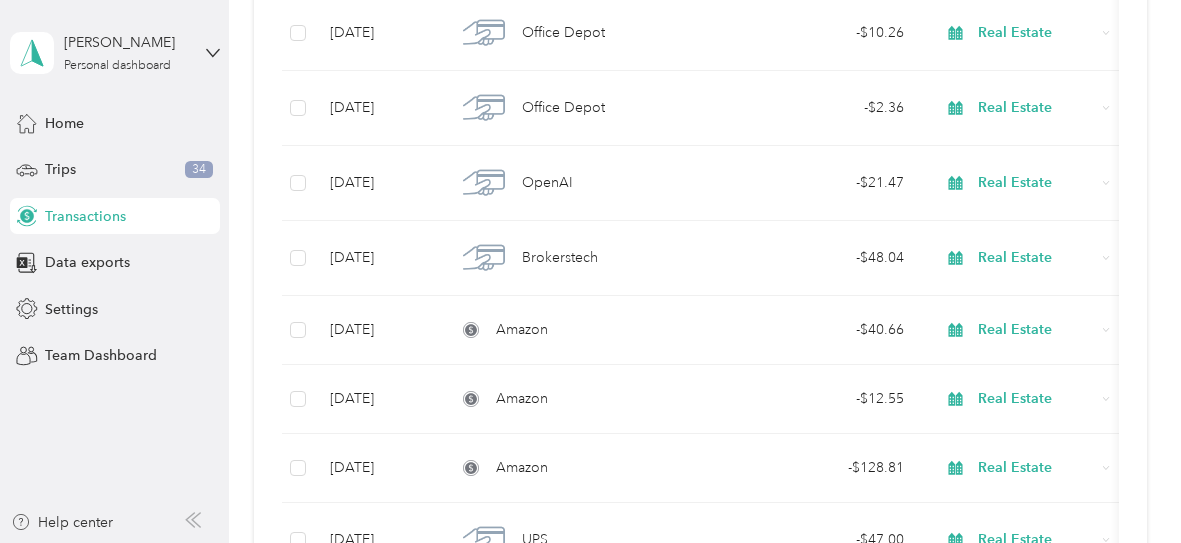 click on "Amazon" at bounding box center (590, 399) 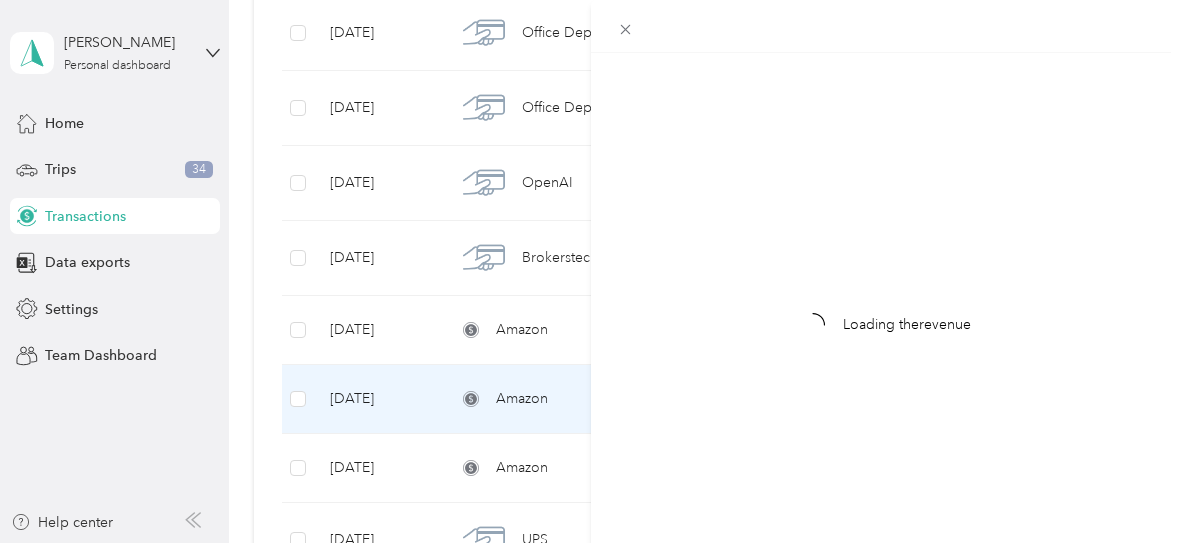 scroll, scrollTop: 1211, scrollLeft: 0, axis: vertical 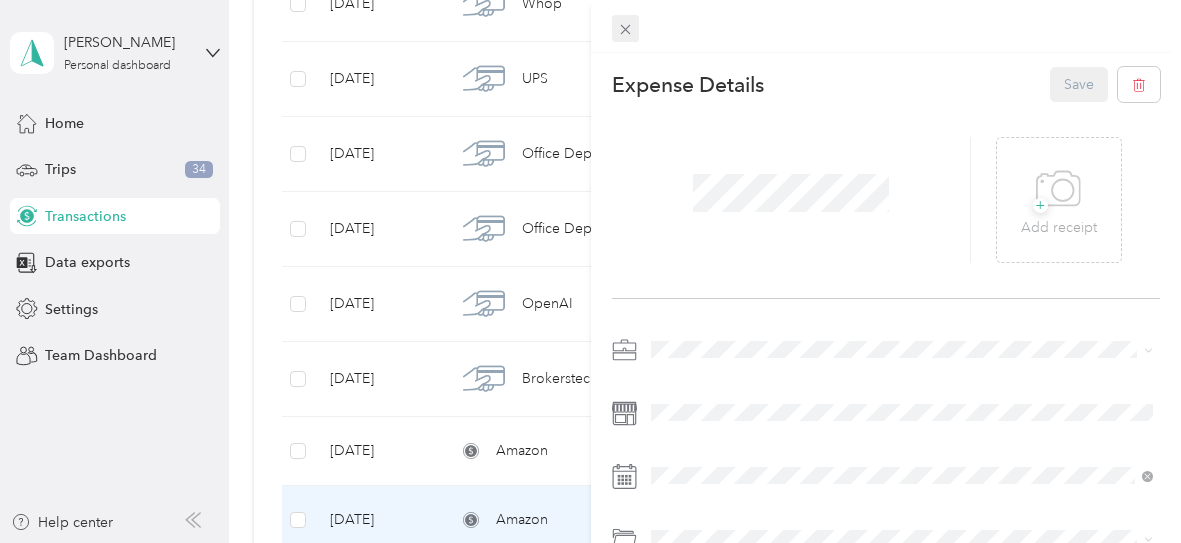 click 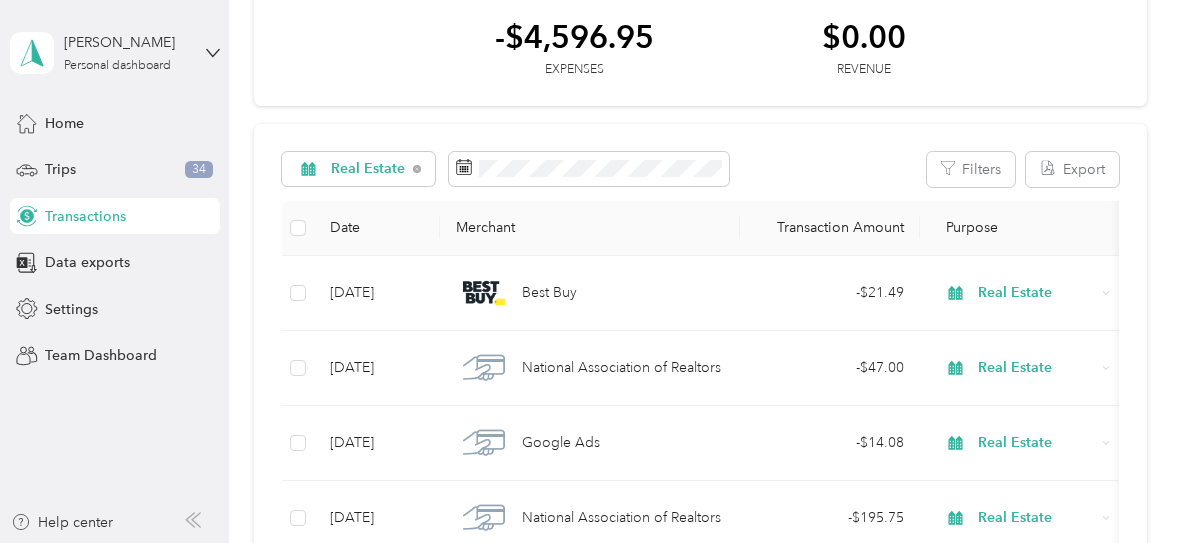scroll, scrollTop: 0, scrollLeft: 0, axis: both 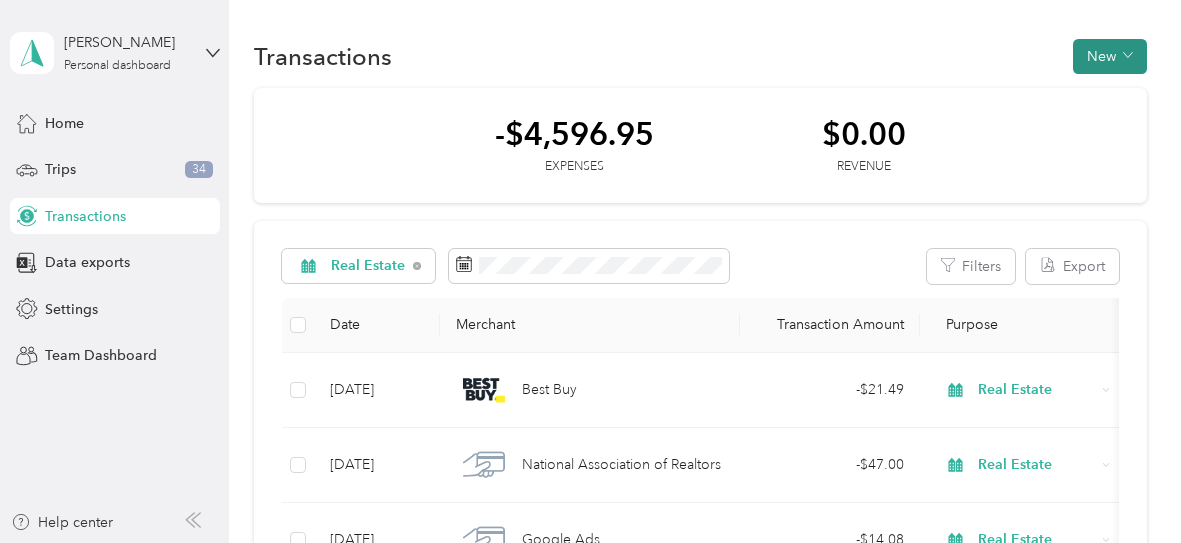 click on "New" at bounding box center [1110, 56] 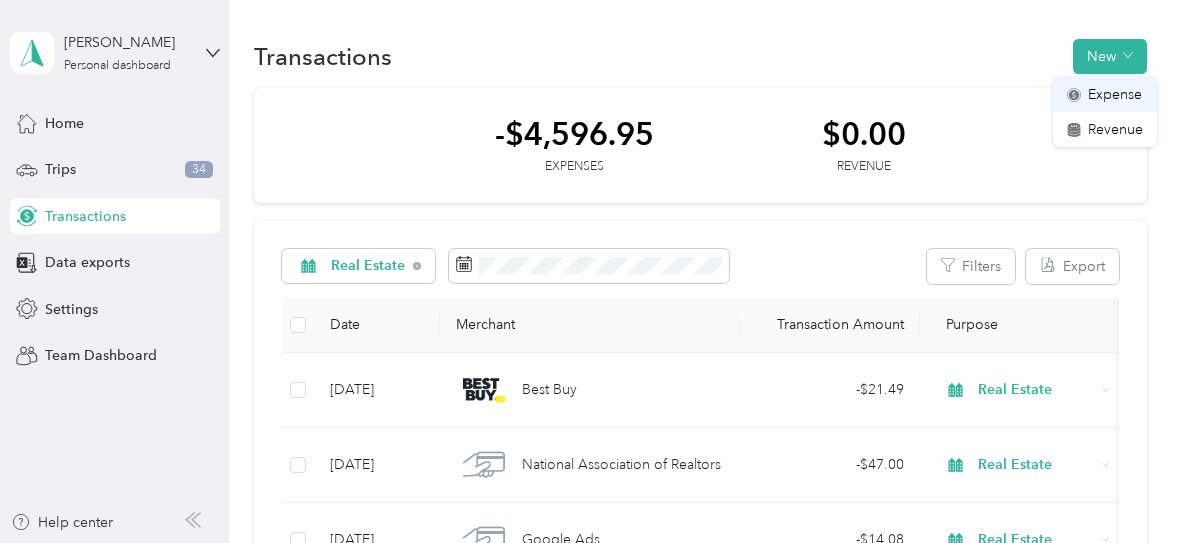 click on "Expense" at bounding box center (1115, 94) 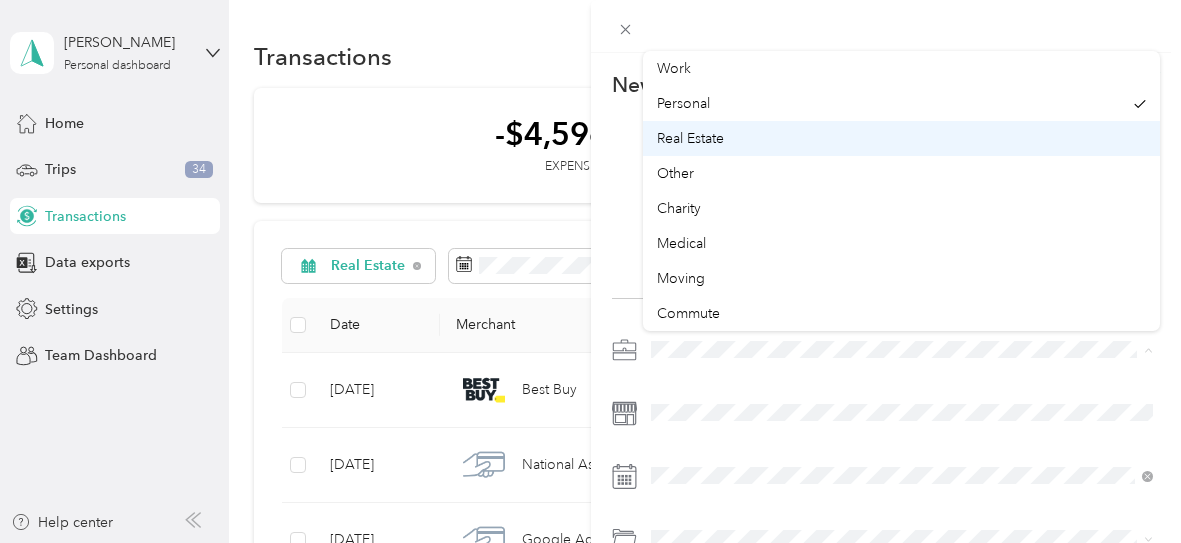 click on "Real Estate" at bounding box center (901, 138) 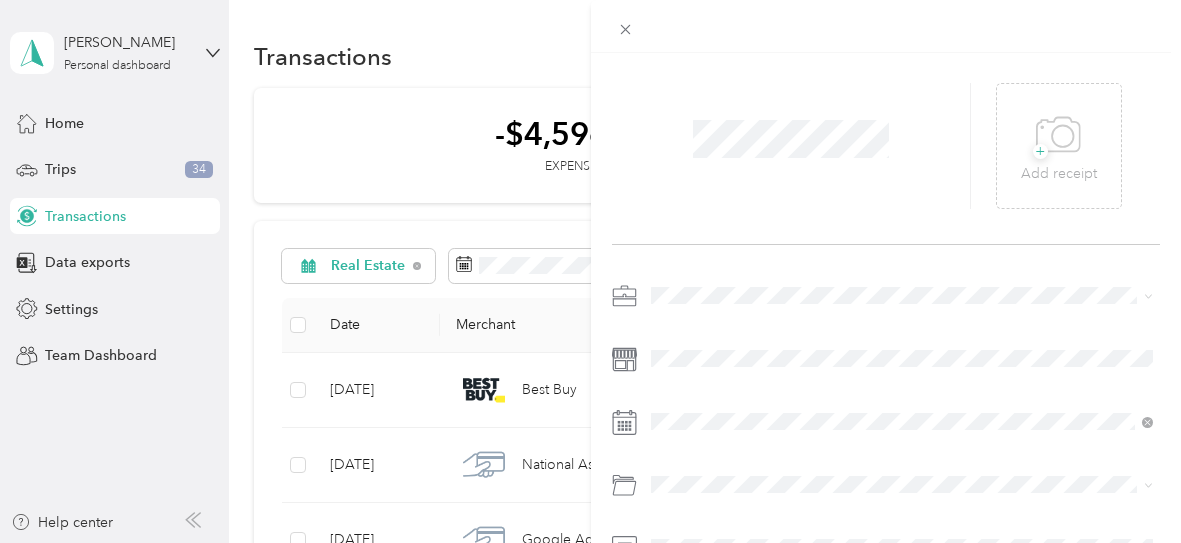 scroll, scrollTop: 53, scrollLeft: 0, axis: vertical 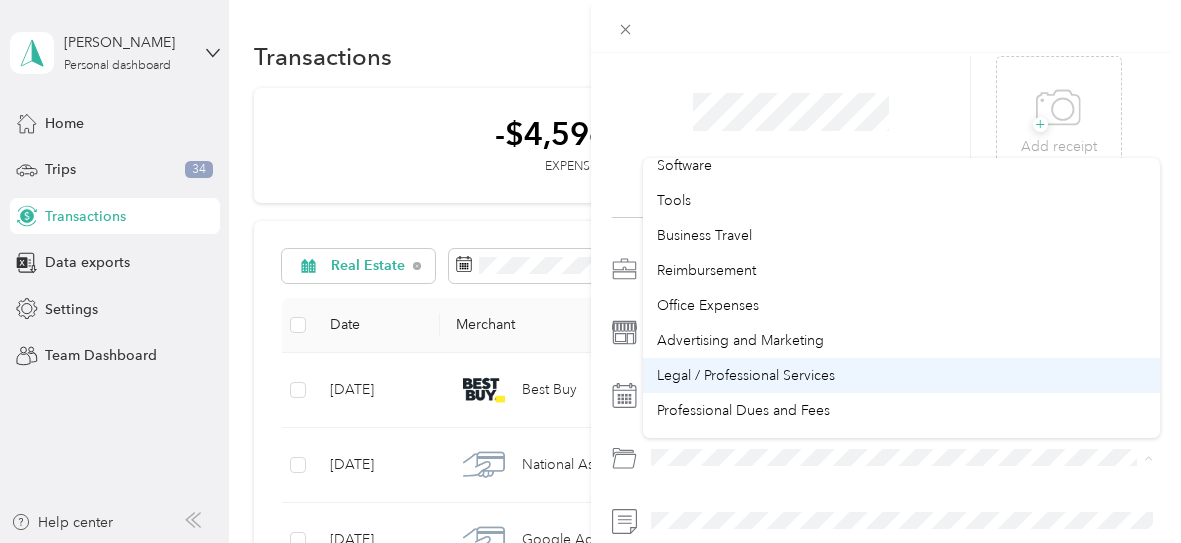 click on "Legal / Professional Services" at bounding box center (901, 375) 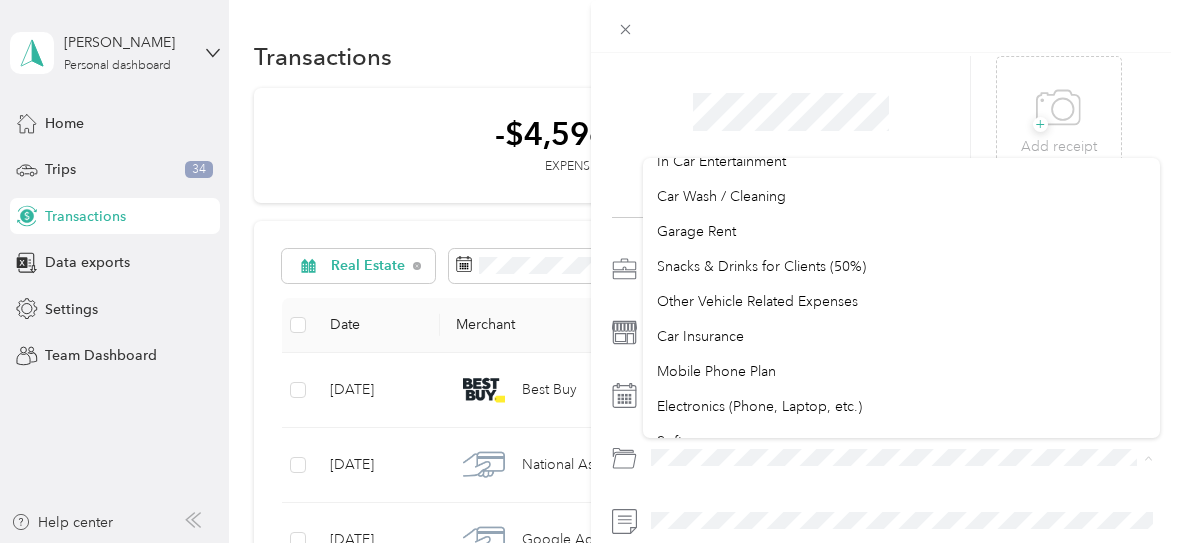 scroll, scrollTop: 316, scrollLeft: 0, axis: vertical 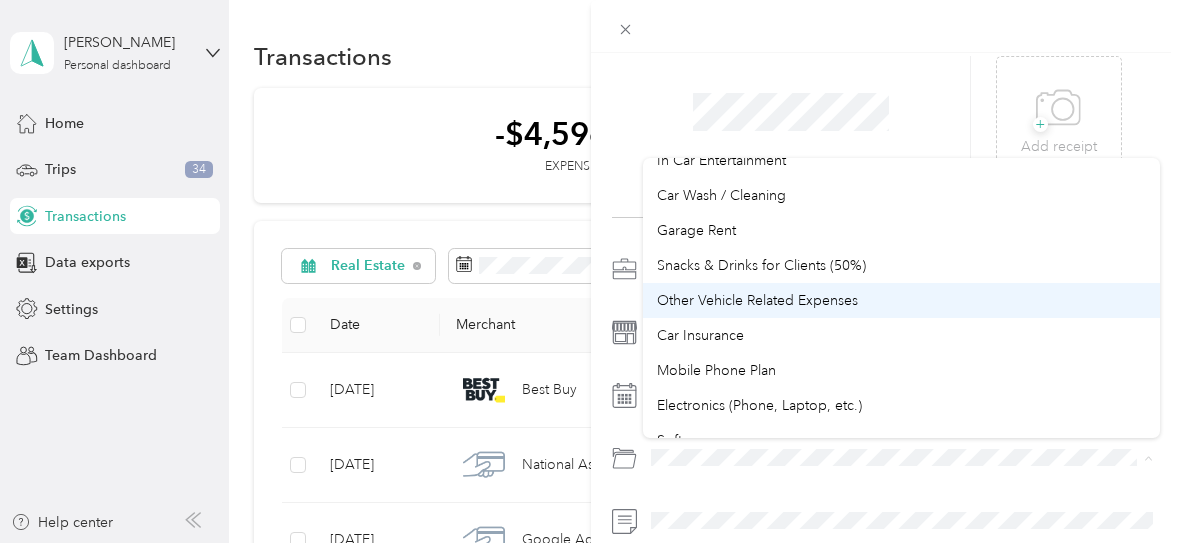 click on "Other Vehicle Related Expenses" at bounding box center (901, 300) 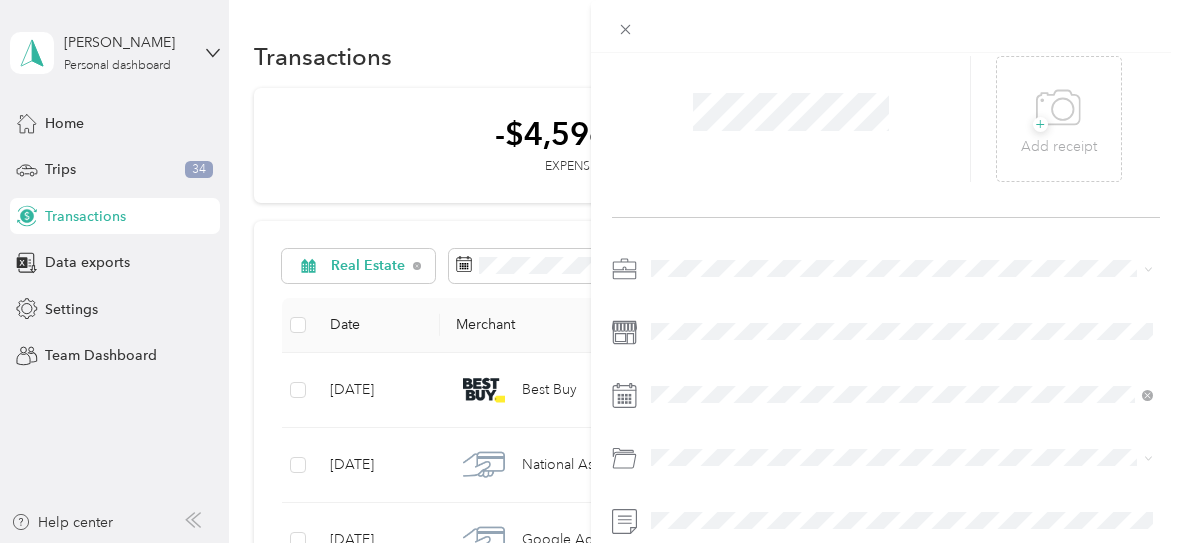 scroll, scrollTop: 79, scrollLeft: 0, axis: vertical 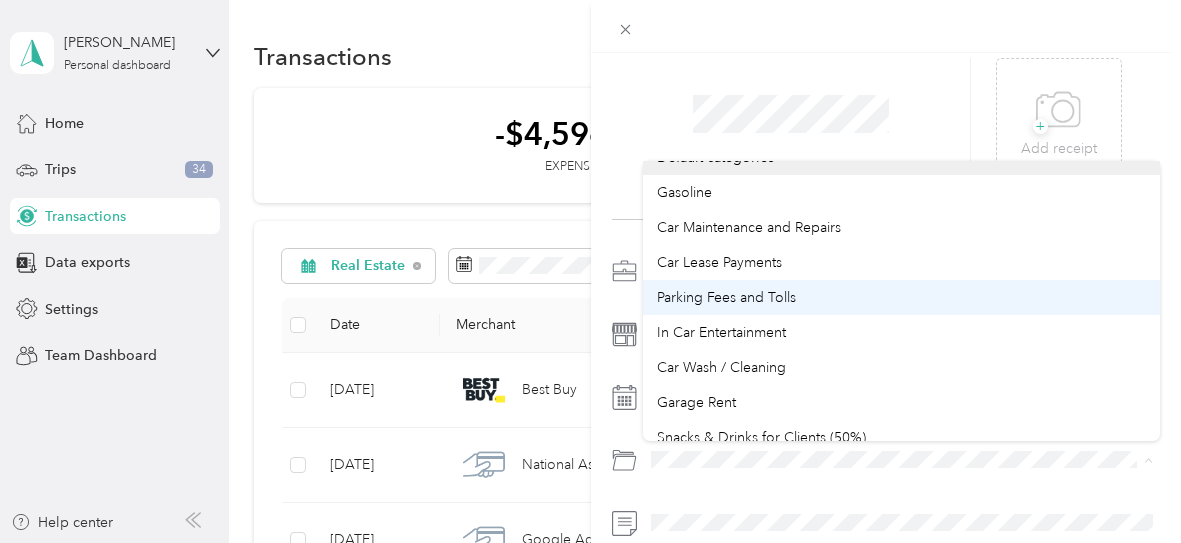 click on "Parking Fees and Tolls" at bounding box center (901, 297) 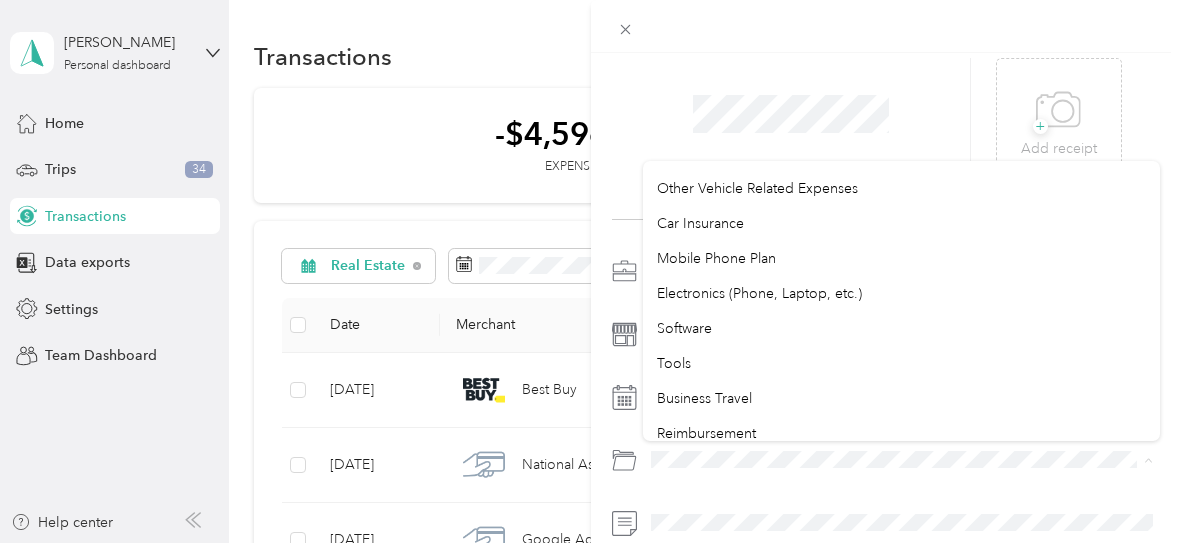 scroll, scrollTop: 430, scrollLeft: 0, axis: vertical 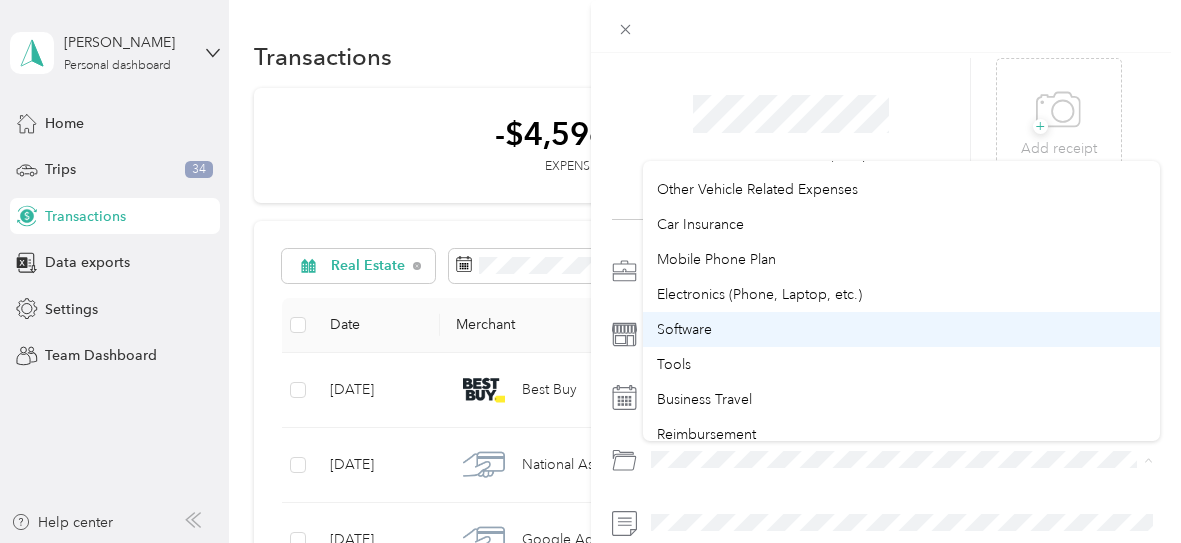 click on "Software" at bounding box center (901, 329) 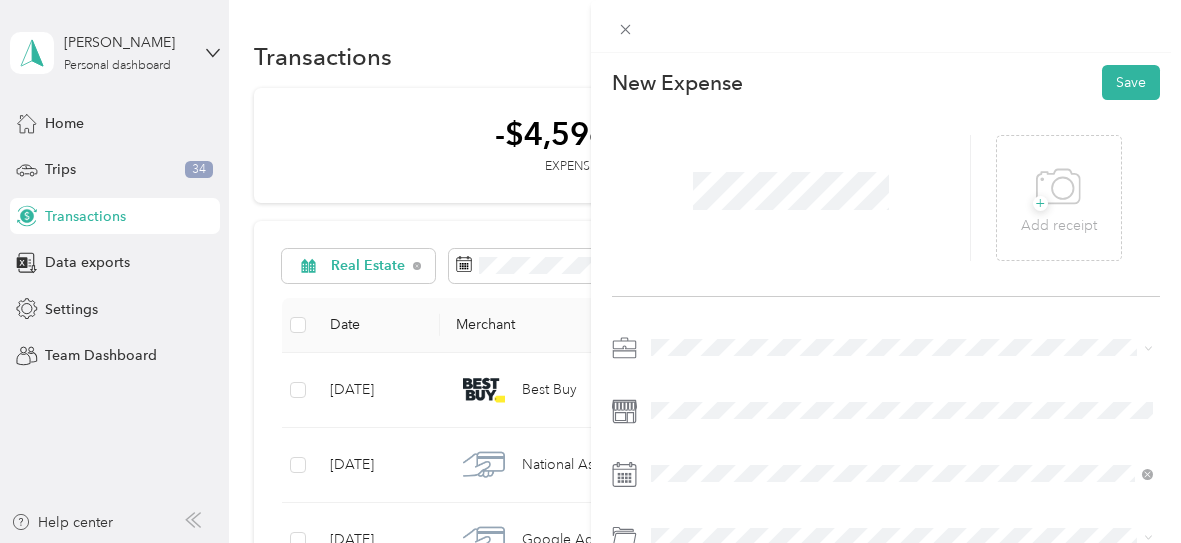 scroll, scrollTop: 0, scrollLeft: 0, axis: both 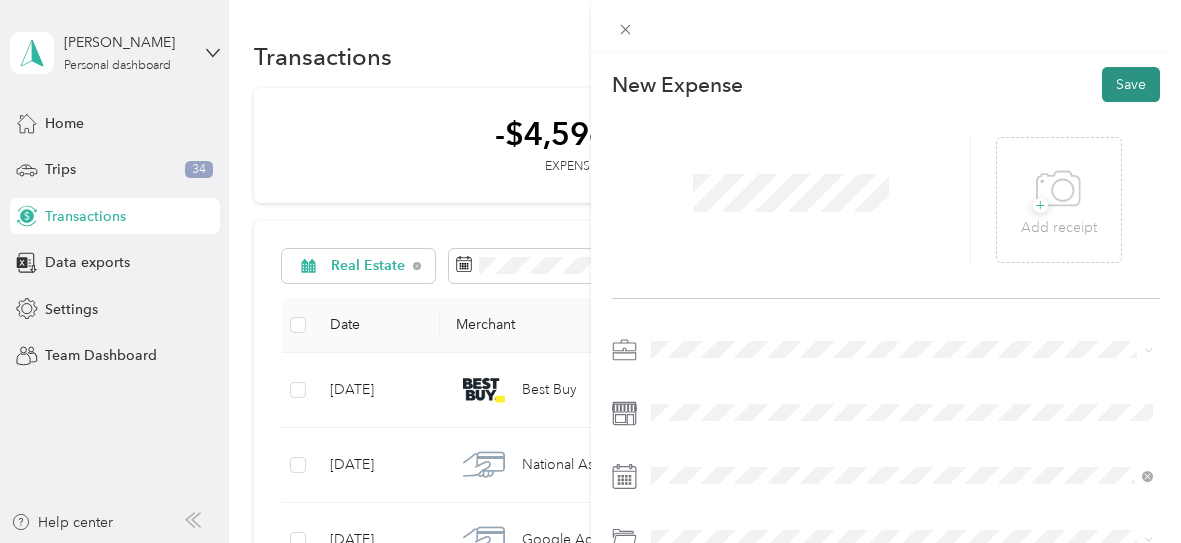 click on "Save" at bounding box center (1131, 84) 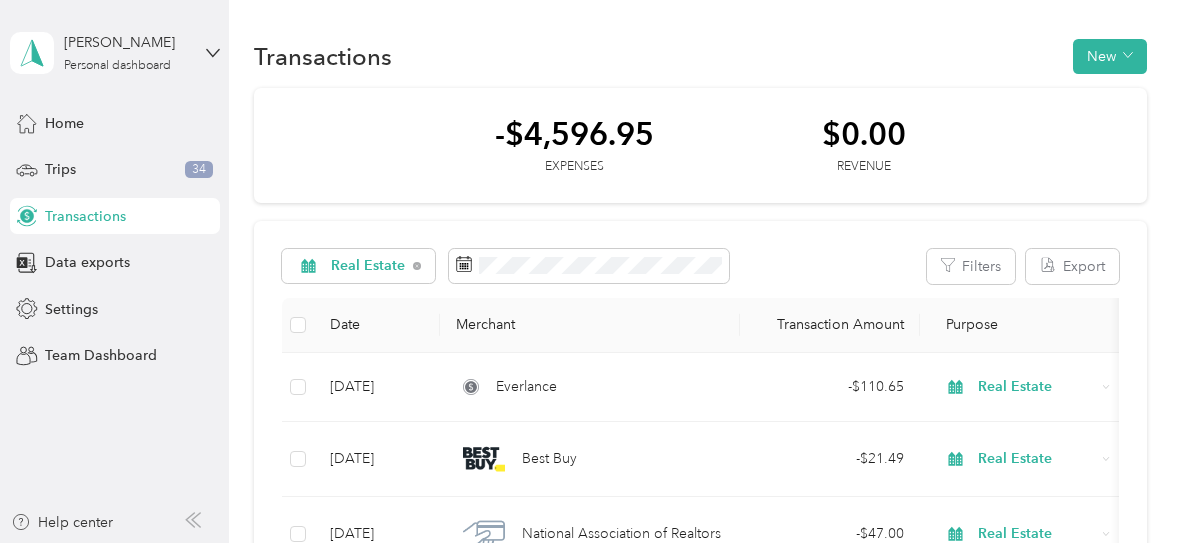 click on "-  $110.65" at bounding box center (830, 387) 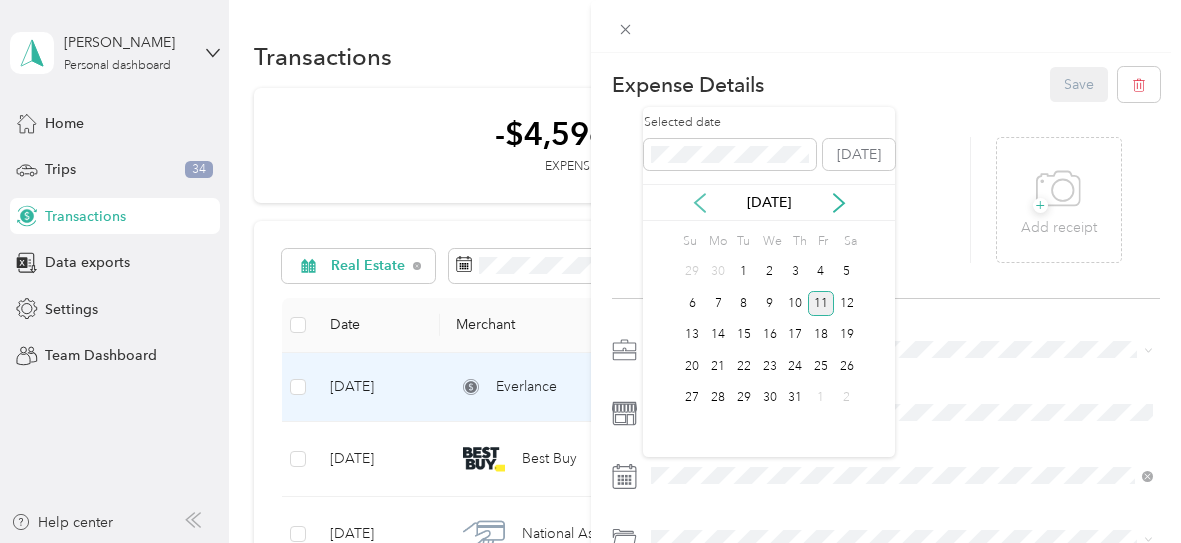 click 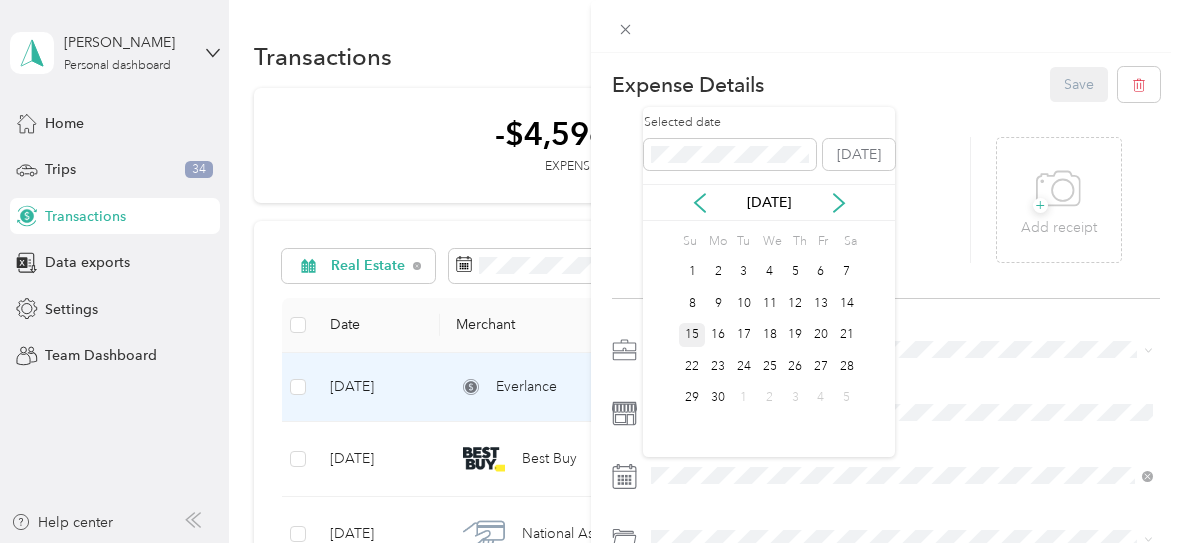 click on "15" at bounding box center (692, 335) 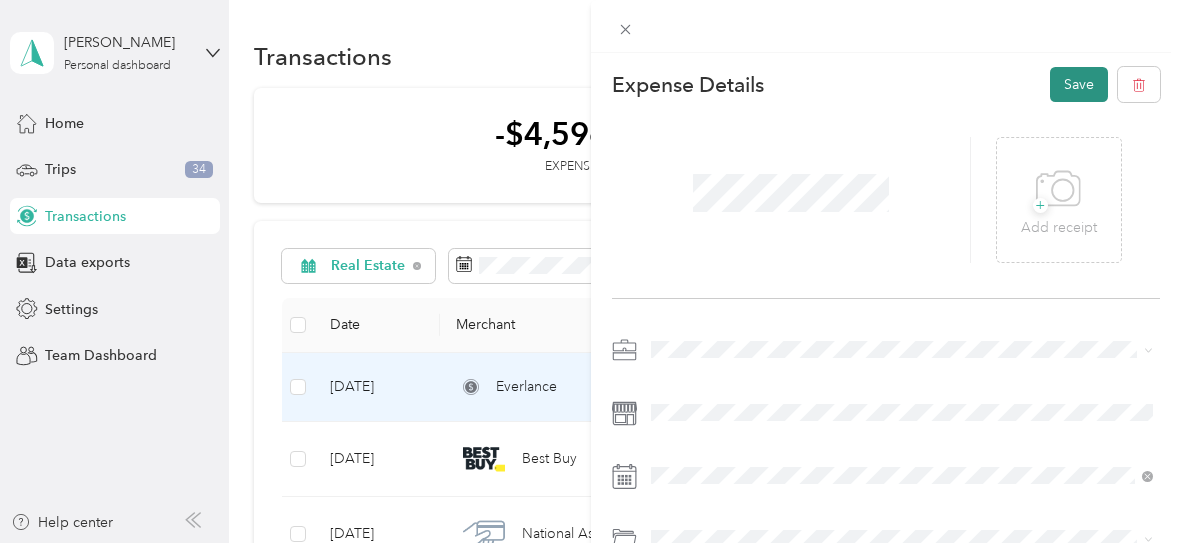 click on "Save" at bounding box center [1079, 84] 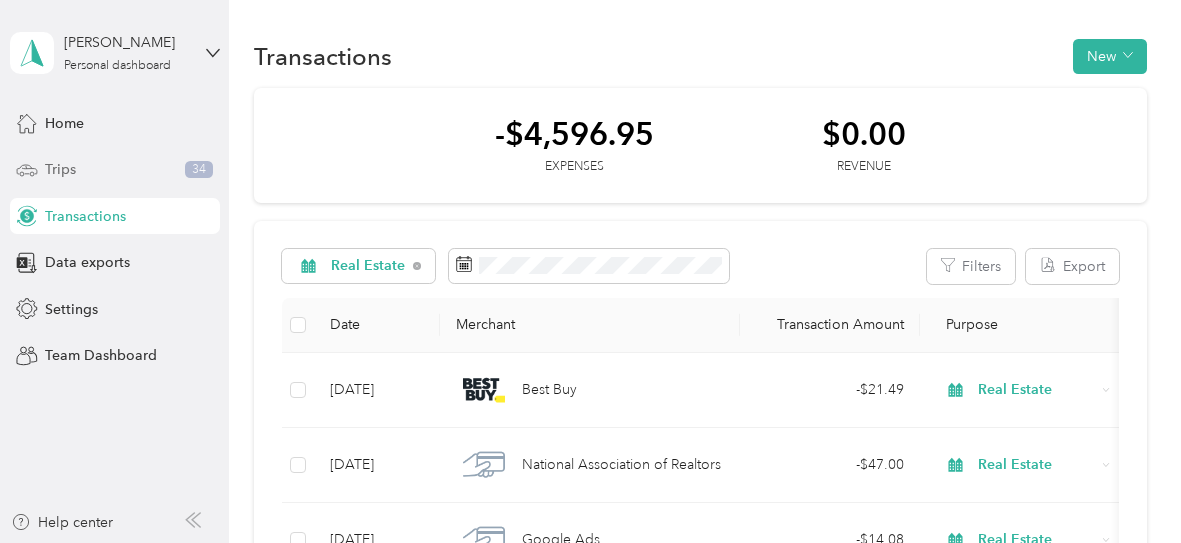 click on "Trips 34" at bounding box center (115, 170) 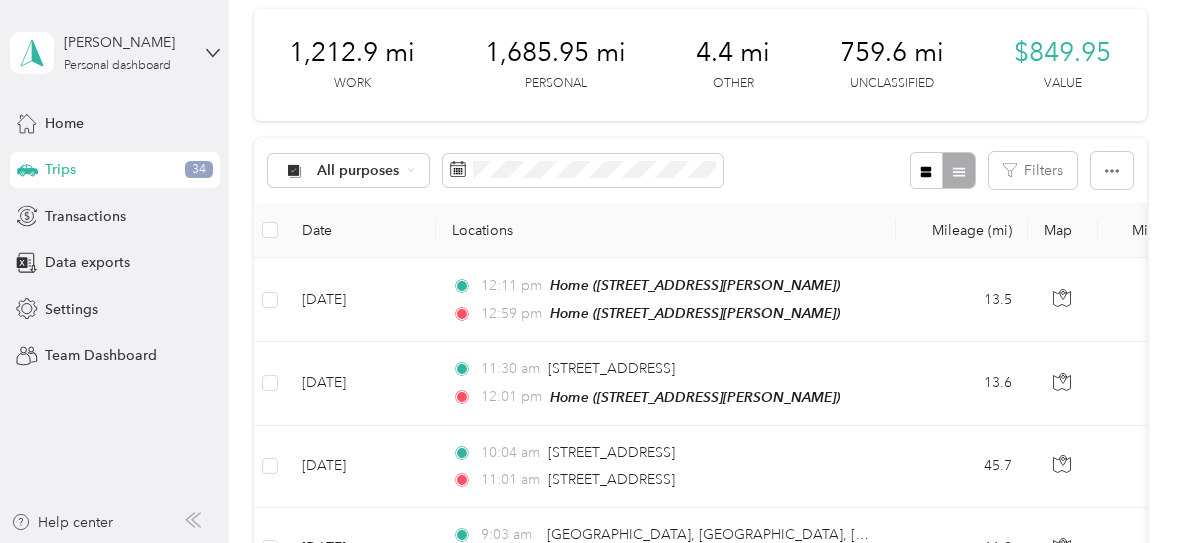 scroll, scrollTop: 110, scrollLeft: 0, axis: vertical 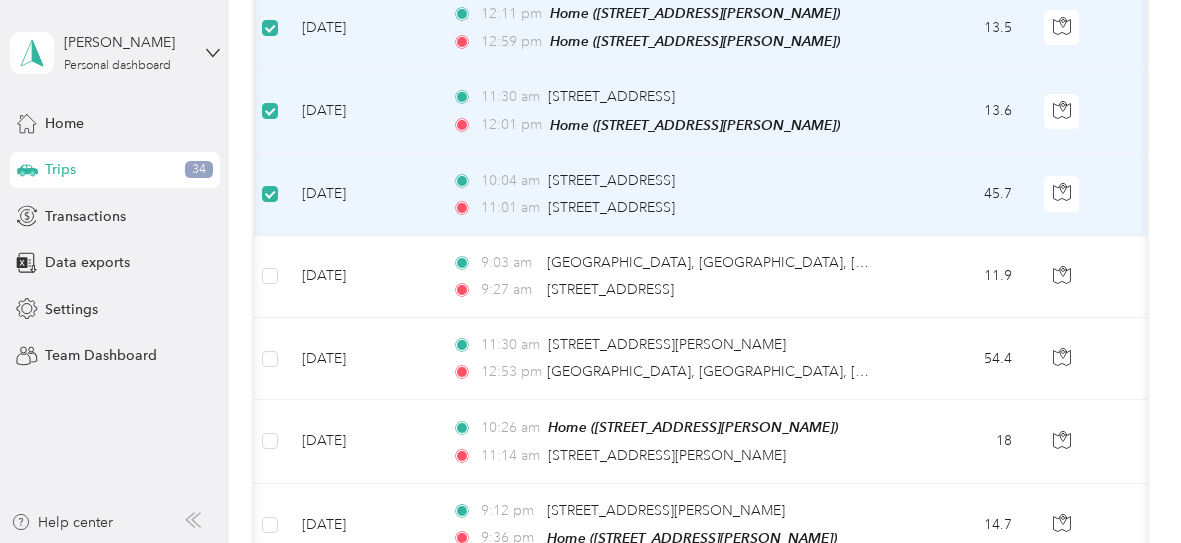 click at bounding box center [270, 277] 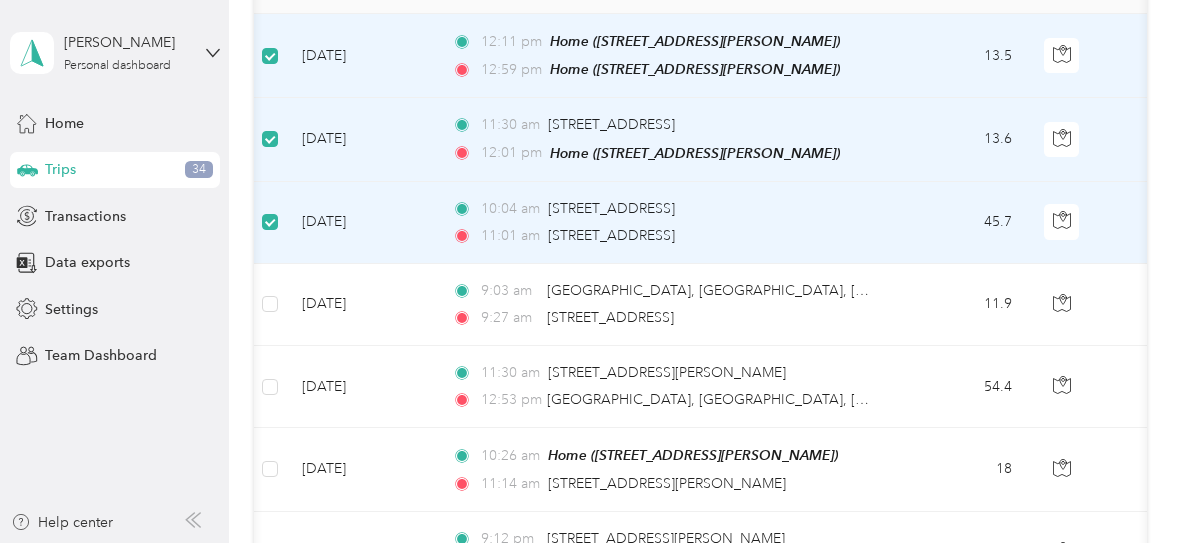 scroll, scrollTop: 312, scrollLeft: 0, axis: vertical 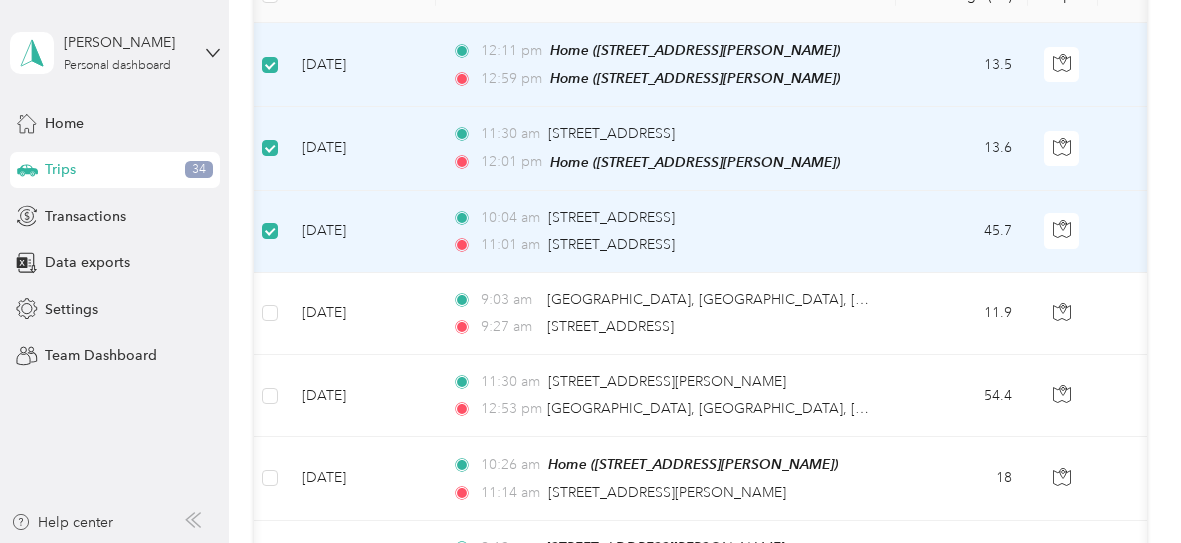 click at bounding box center (270, 314) 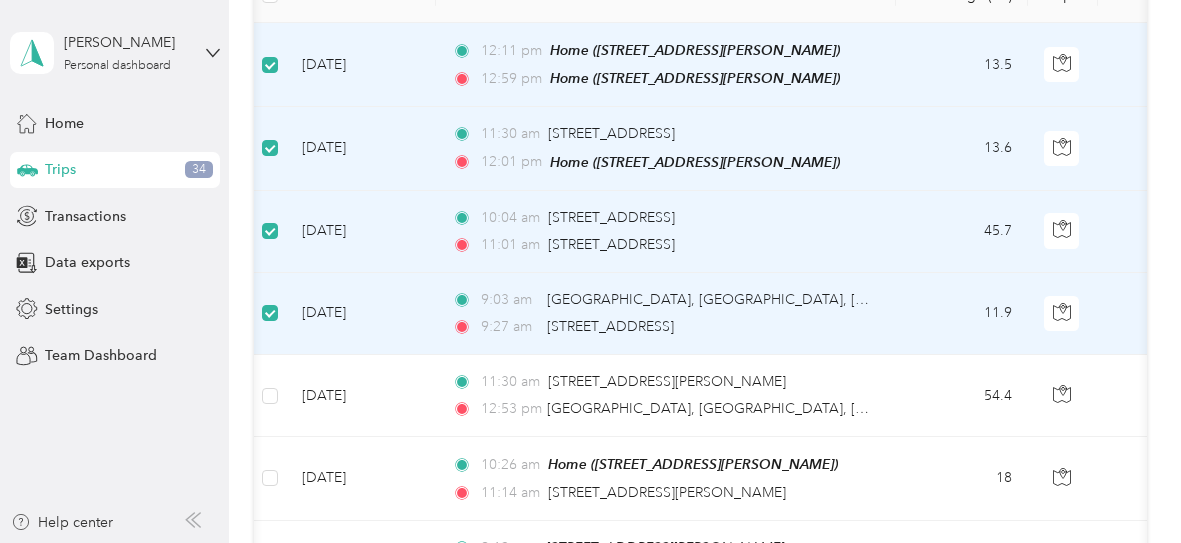 click at bounding box center [270, 396] 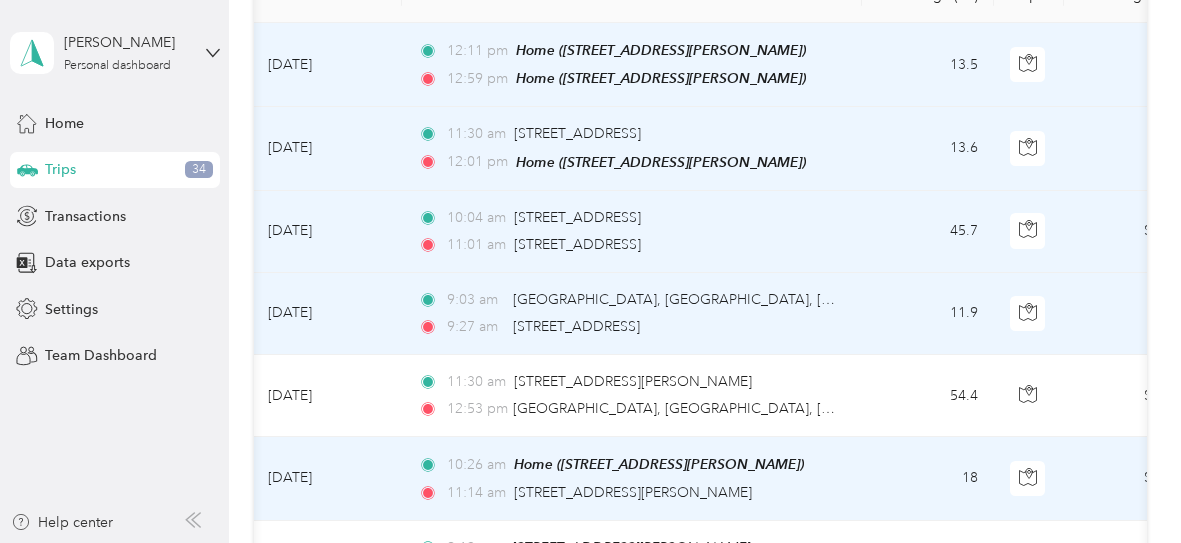scroll, scrollTop: 0, scrollLeft: 35, axis: horizontal 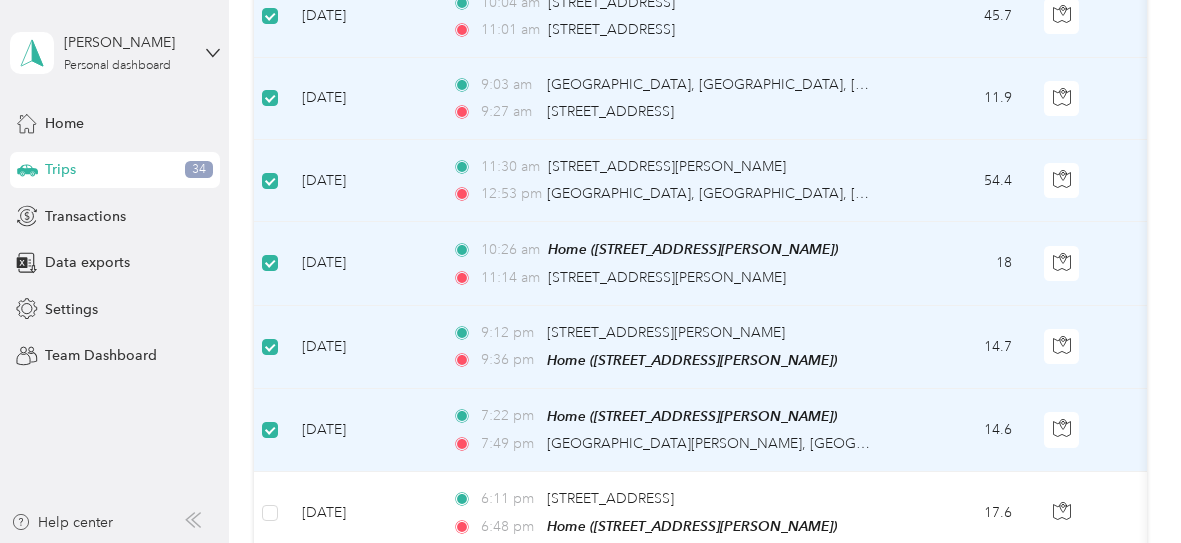 click at bounding box center (270, 513) 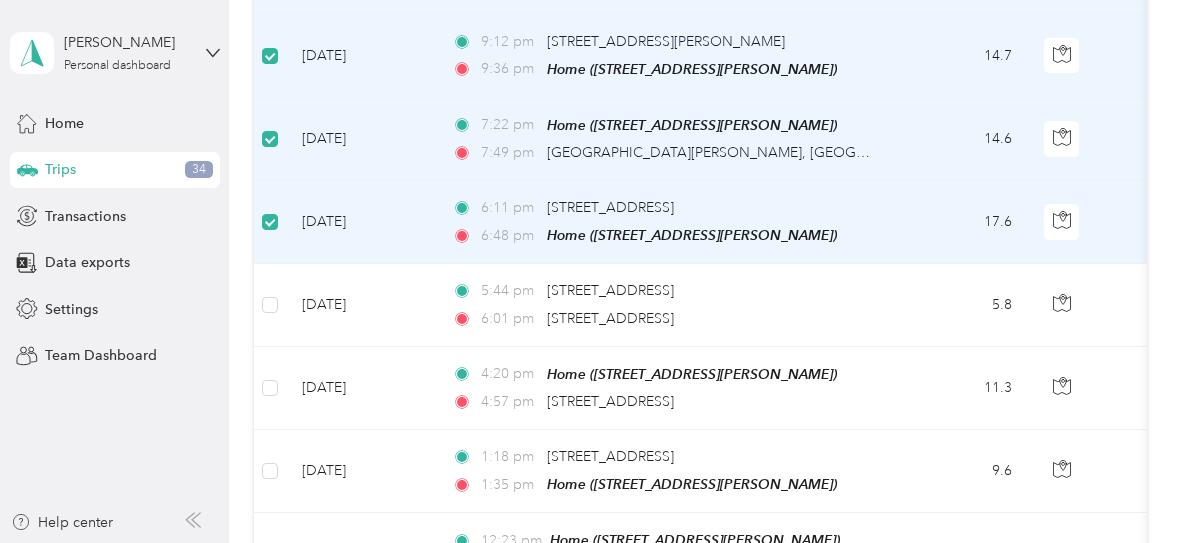 click 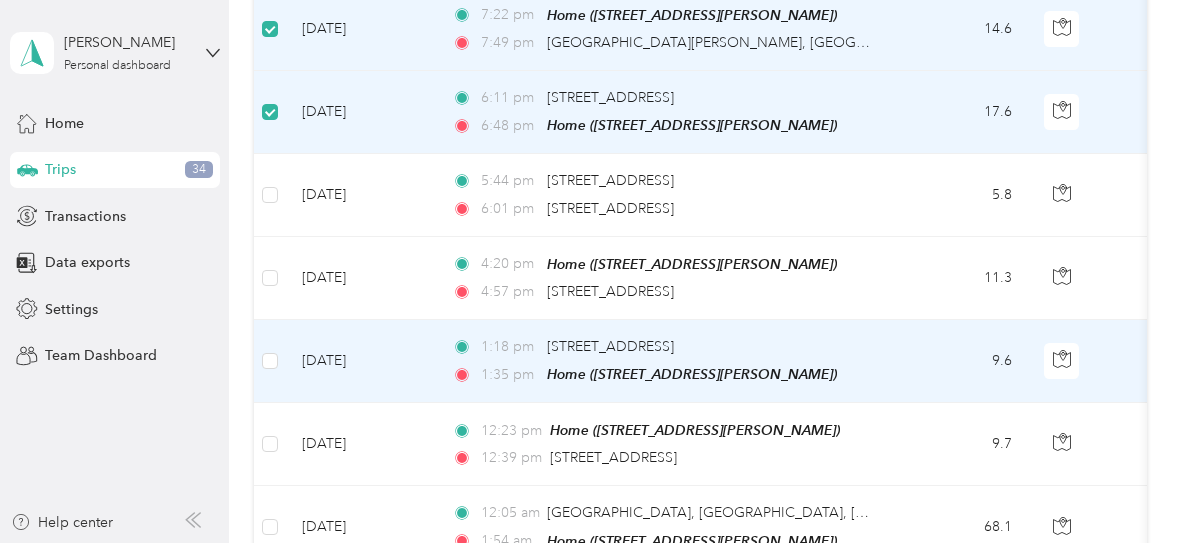 scroll, scrollTop: 935, scrollLeft: 0, axis: vertical 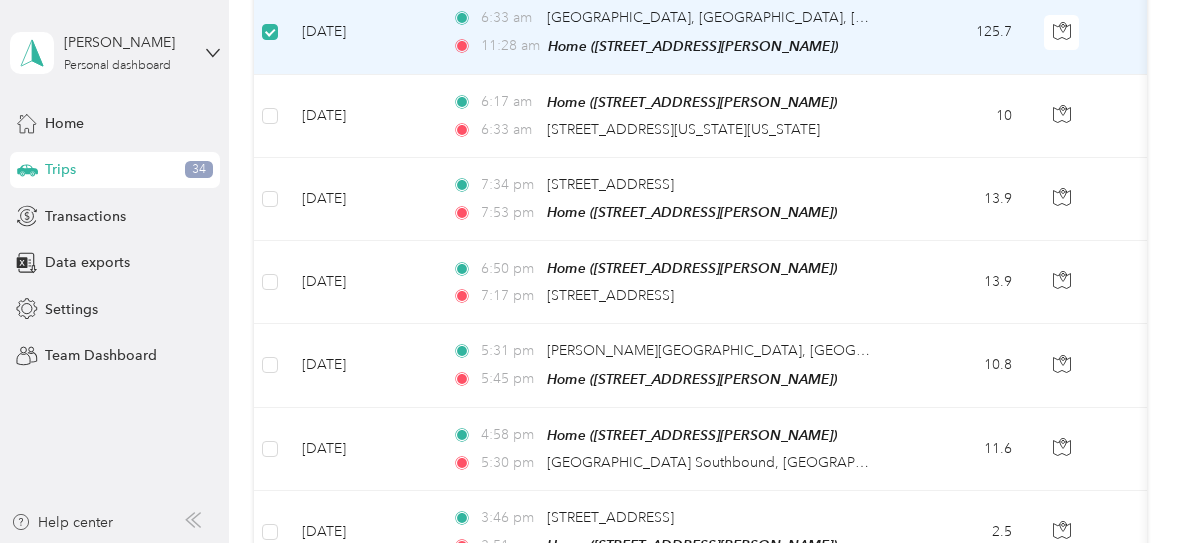 click at bounding box center (270, 116) 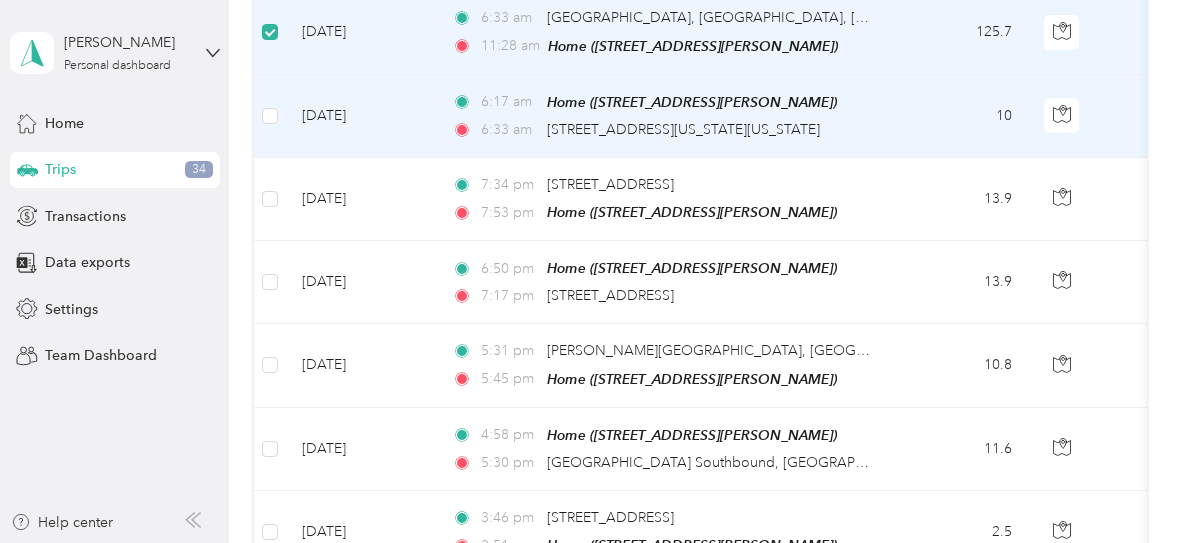 click on "Trips 34" at bounding box center [115, 170] 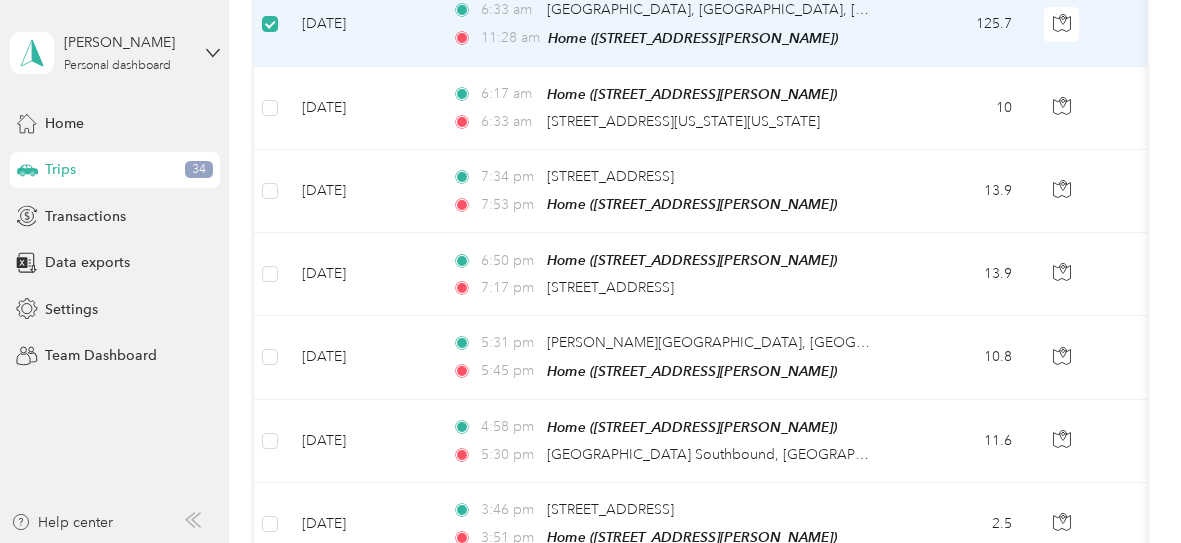 scroll, scrollTop: 1756, scrollLeft: 0, axis: vertical 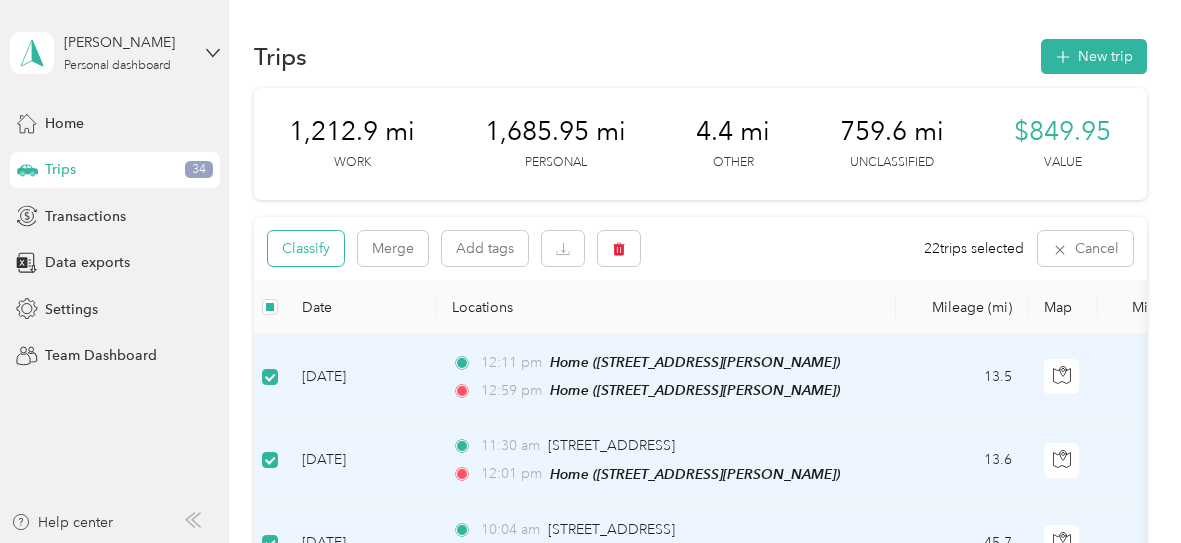 click on "Classify" at bounding box center [306, 248] 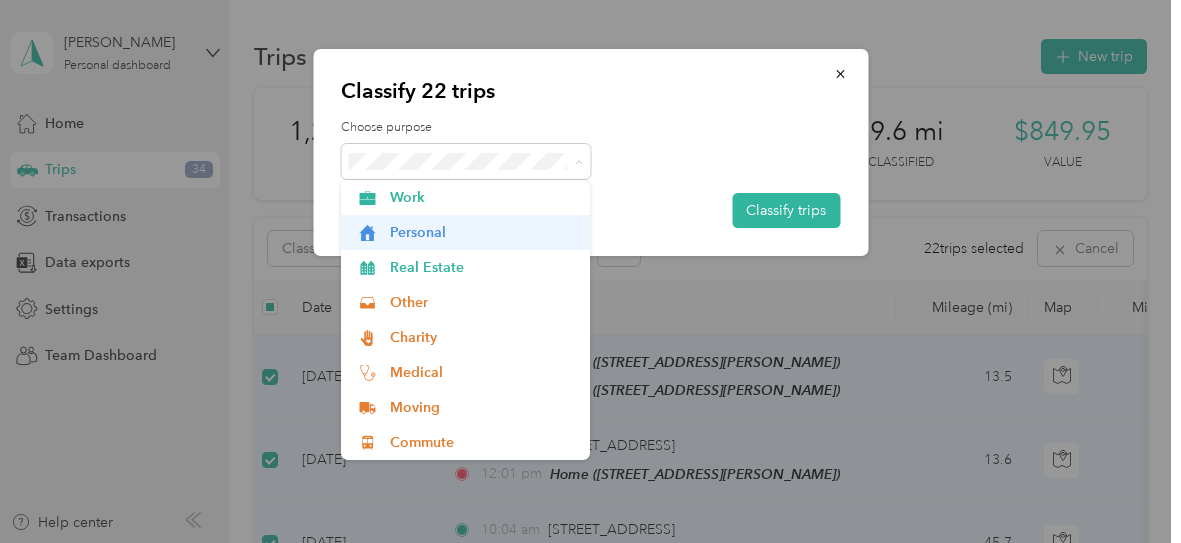 click on "Personal" at bounding box center (483, 232) 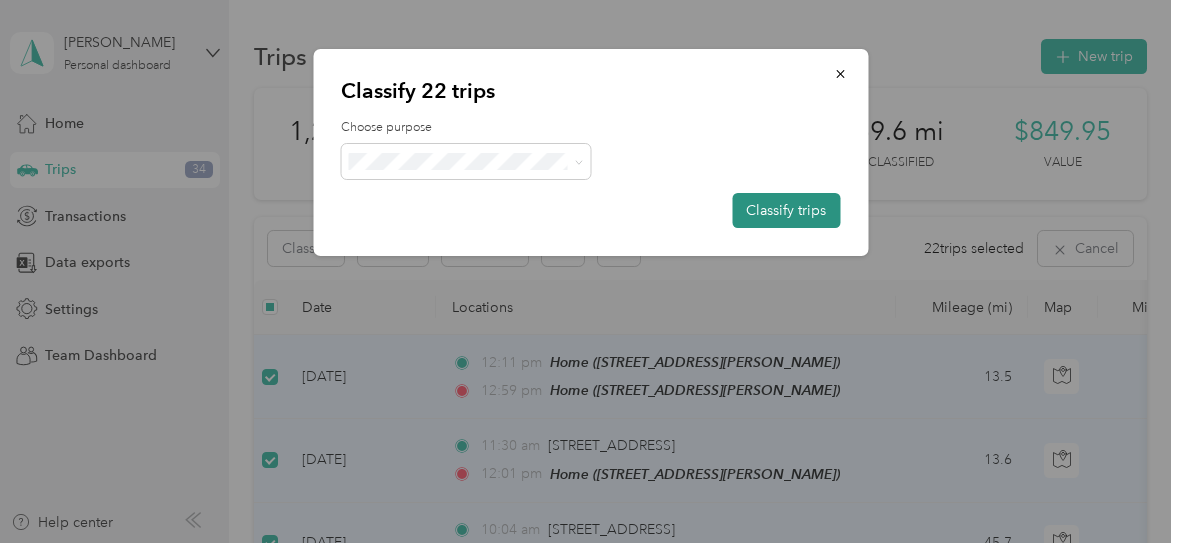 click on "Classify trips" at bounding box center [786, 210] 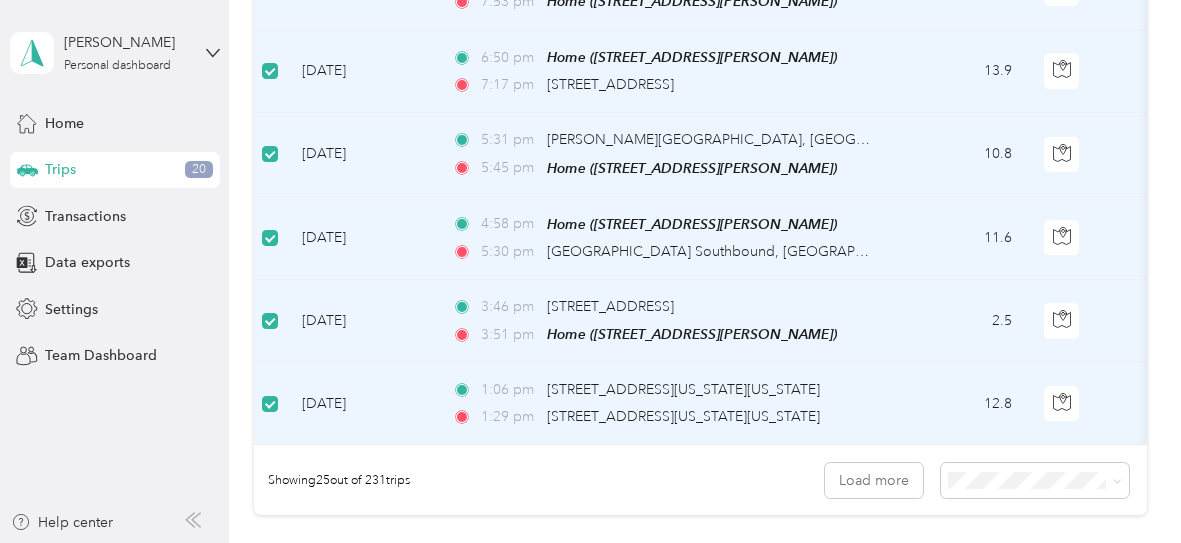 scroll, scrollTop: 1964, scrollLeft: 0, axis: vertical 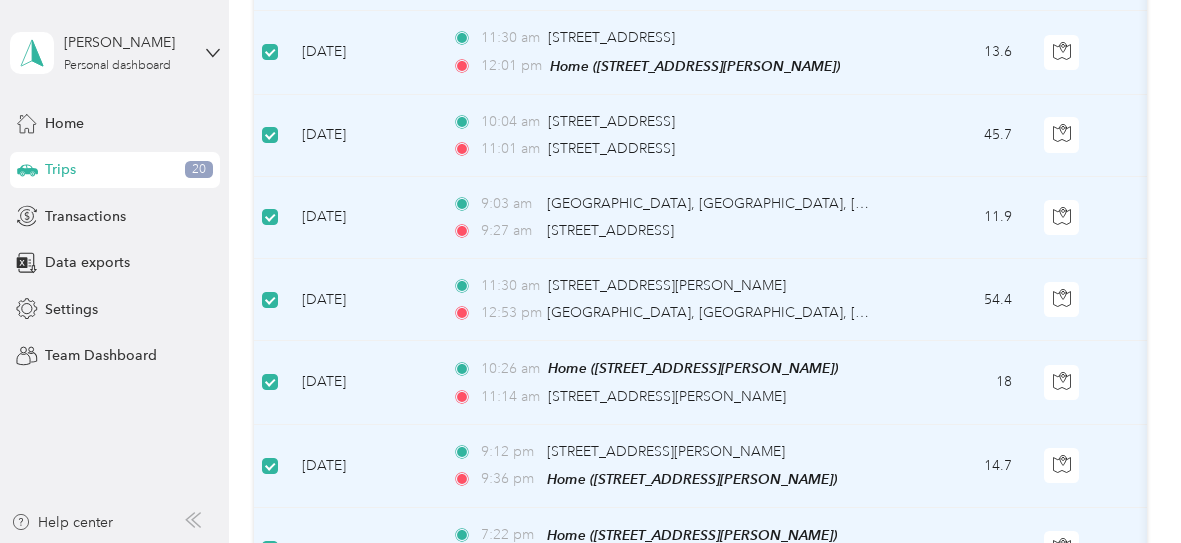 click on "[DATE]" at bounding box center [361, 382] 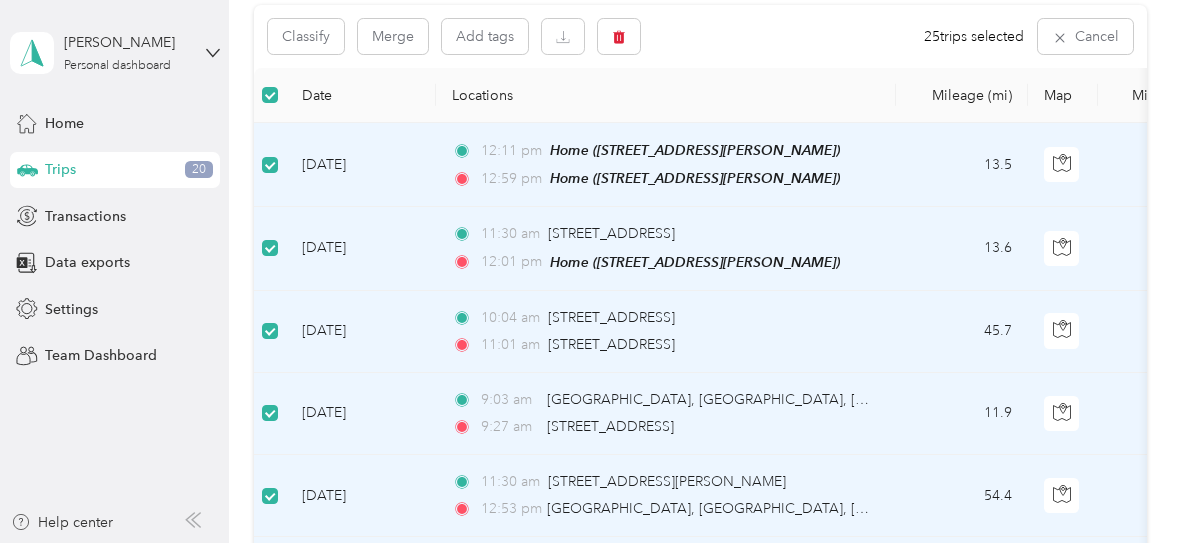 scroll, scrollTop: 0, scrollLeft: 0, axis: both 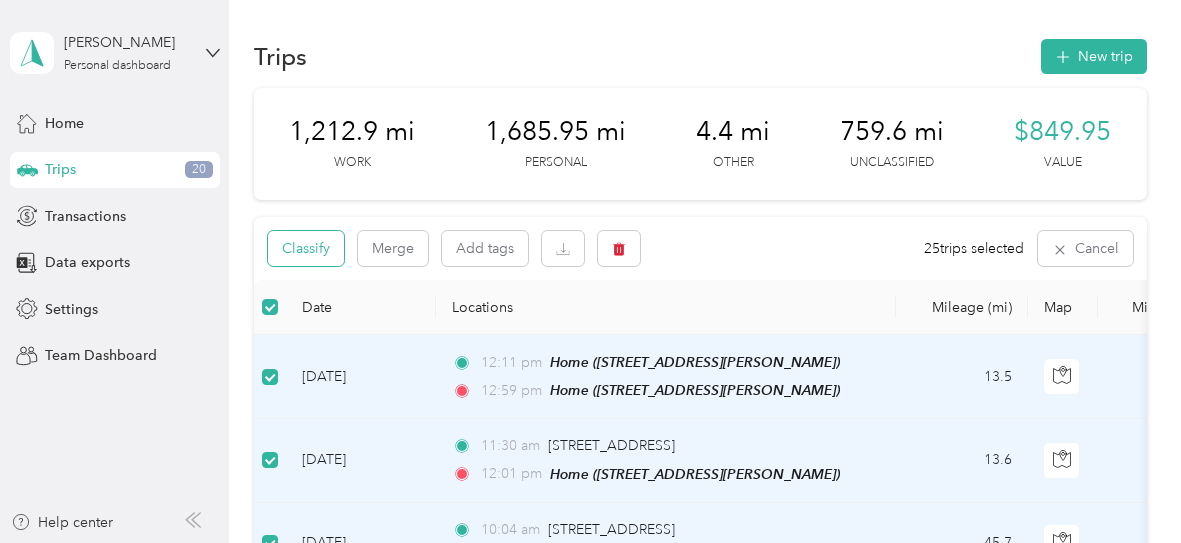 click on "Classify" at bounding box center (306, 248) 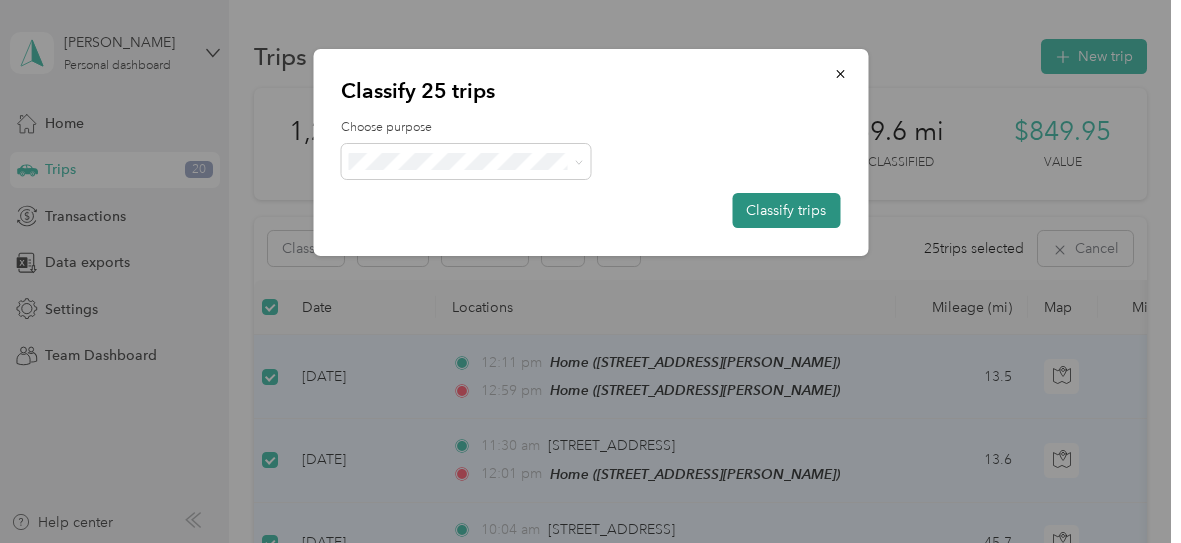 click on "Classify trips" at bounding box center (786, 210) 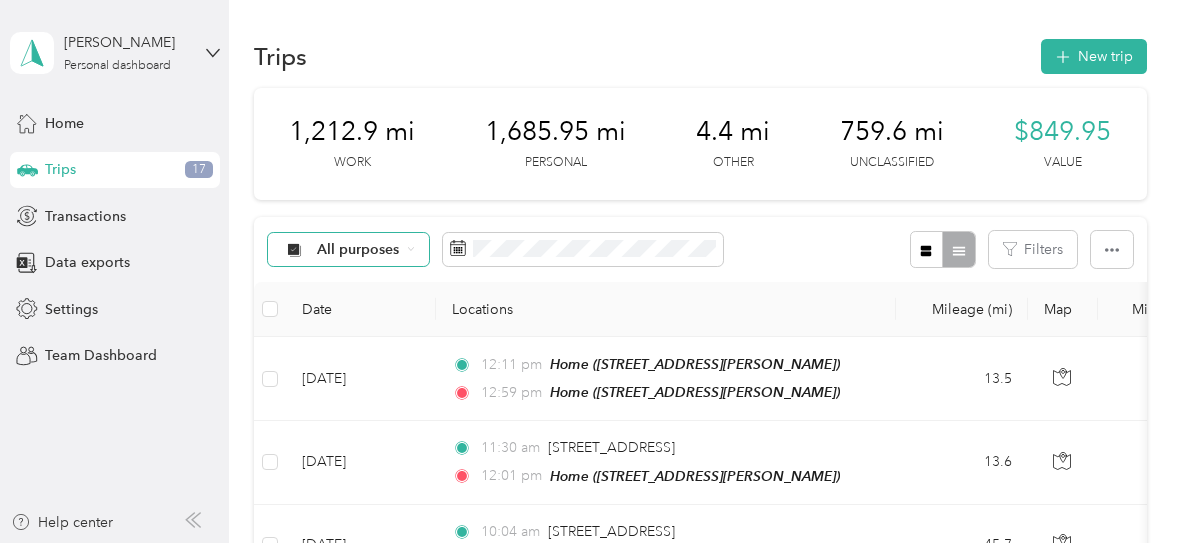 click on "All purposes" at bounding box center (358, 250) 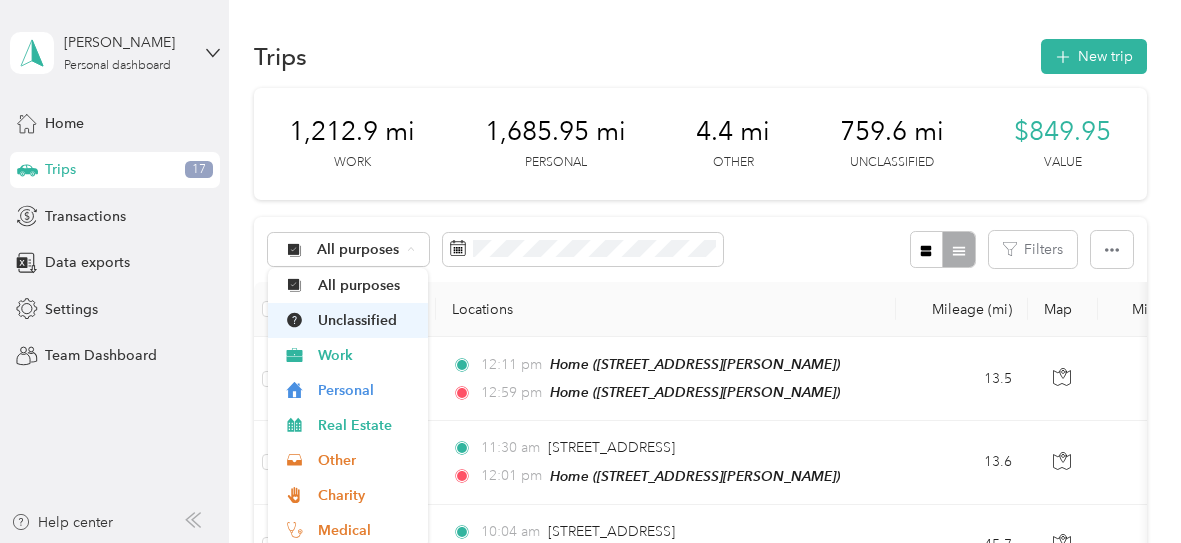 click on "Unclassified" at bounding box center (366, 320) 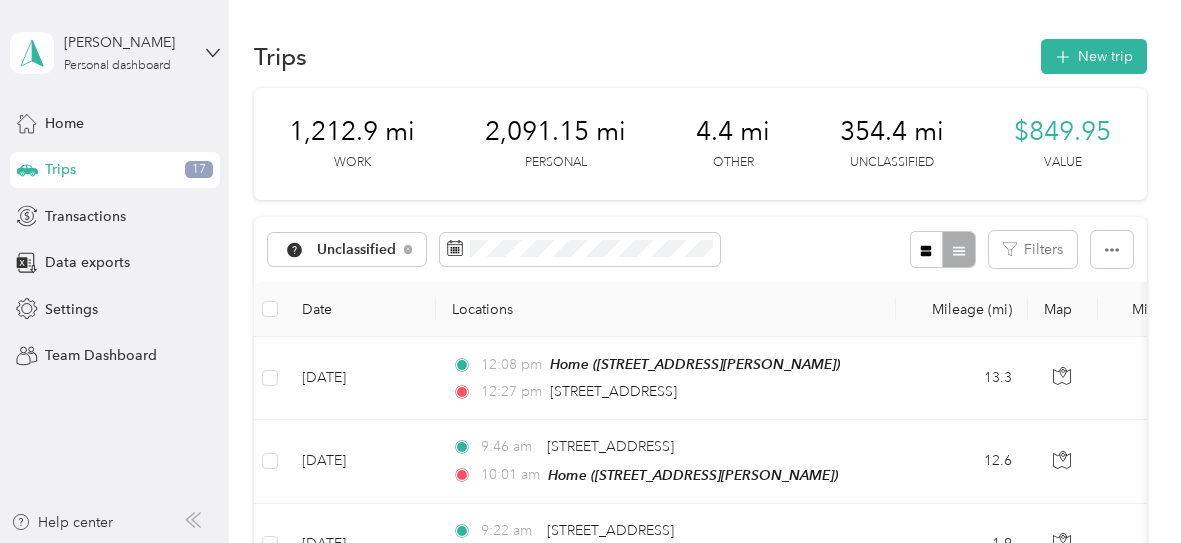 click at bounding box center [270, 309] 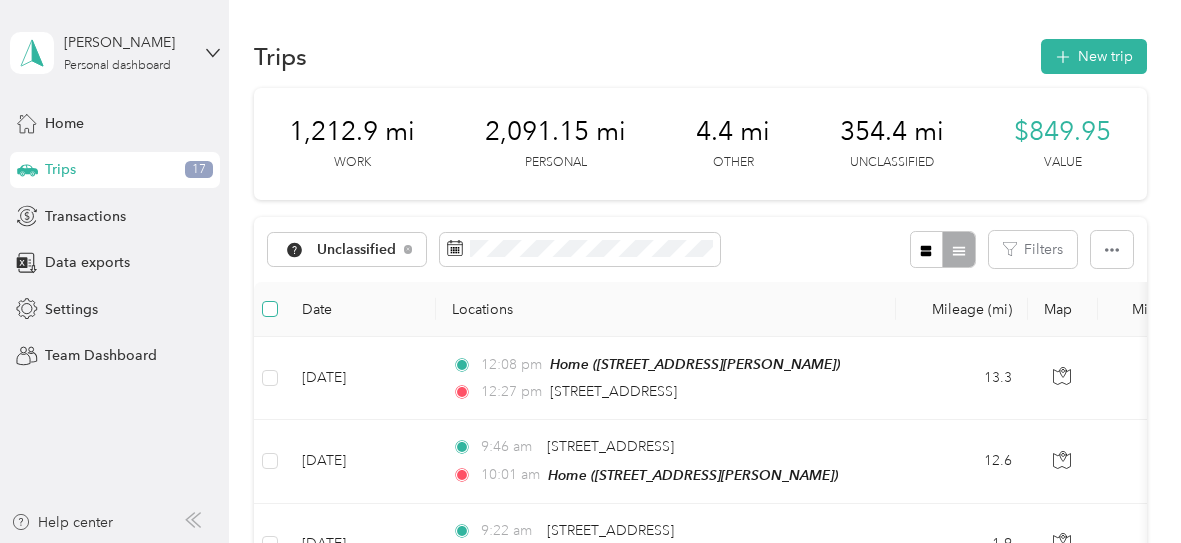 click at bounding box center [270, 309] 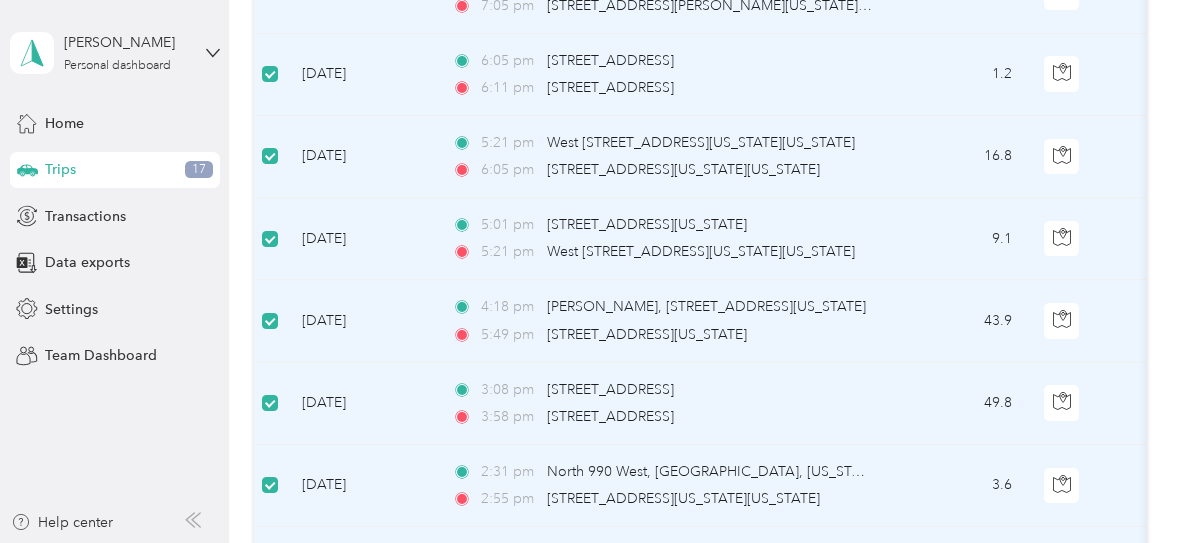 scroll, scrollTop: 798, scrollLeft: 0, axis: vertical 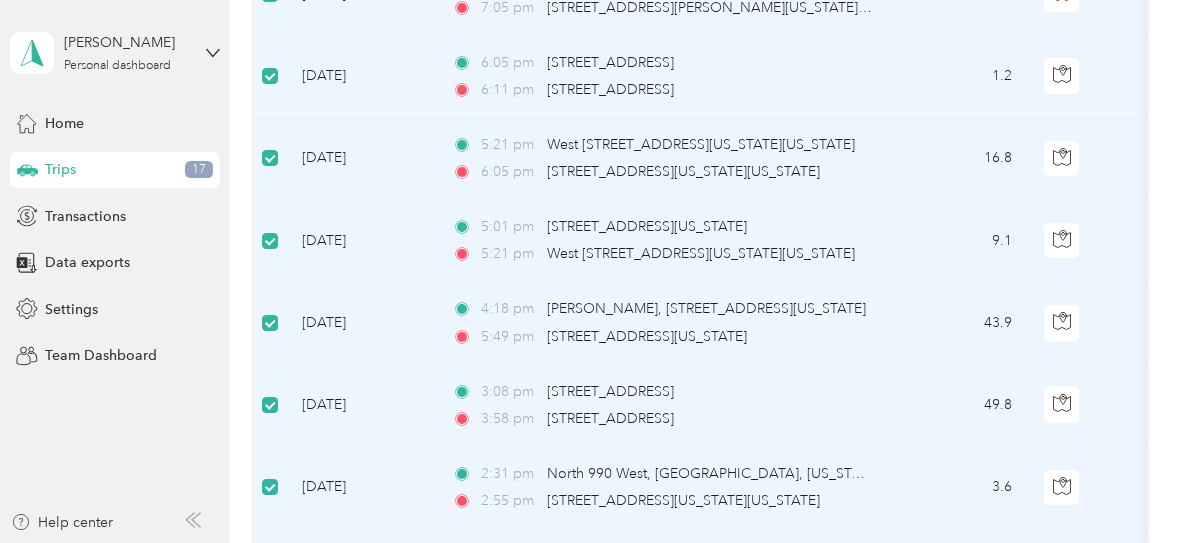 click on "[DATE]" at bounding box center [361, 488] 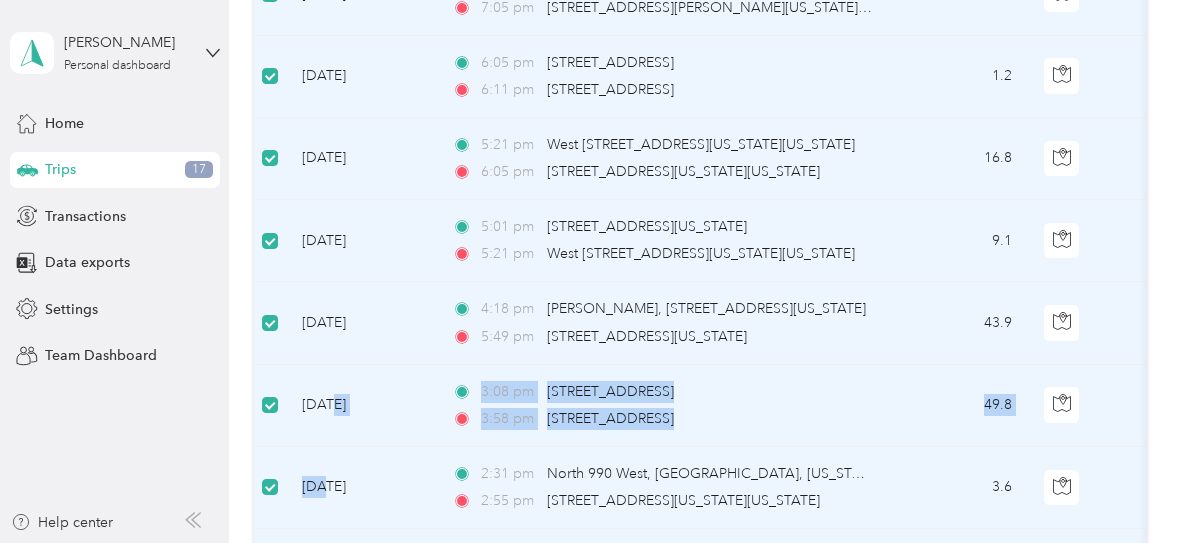 click on "[DATE]" at bounding box center [361, 406] 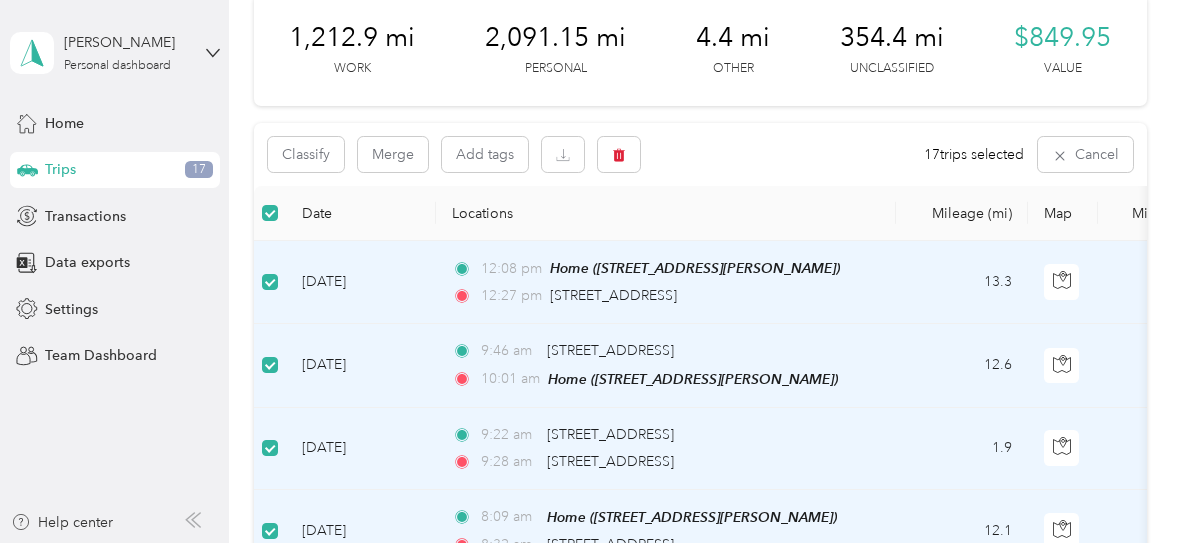 scroll, scrollTop: 90, scrollLeft: 0, axis: vertical 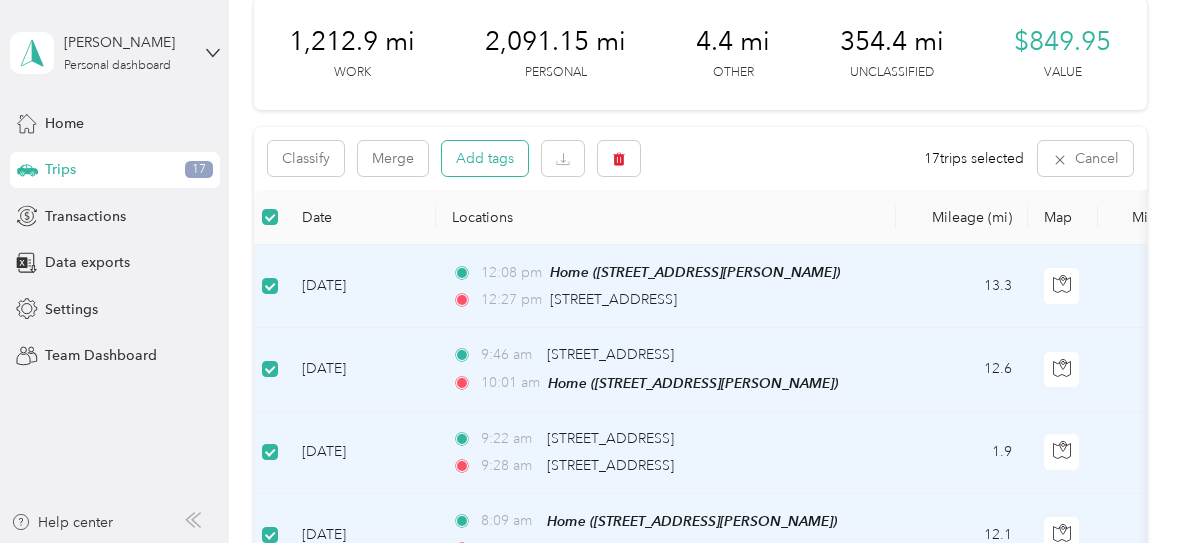 click on "Add tags" at bounding box center [485, 158] 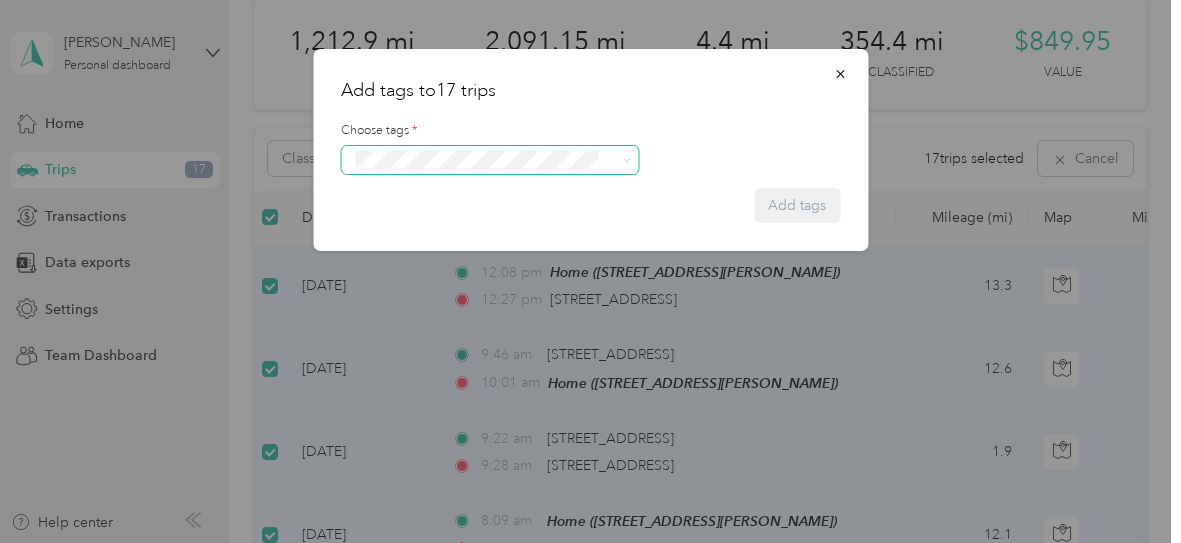 click on "Add tags to  17   trips Choose tags   * Add tags" at bounding box center (585, 543) 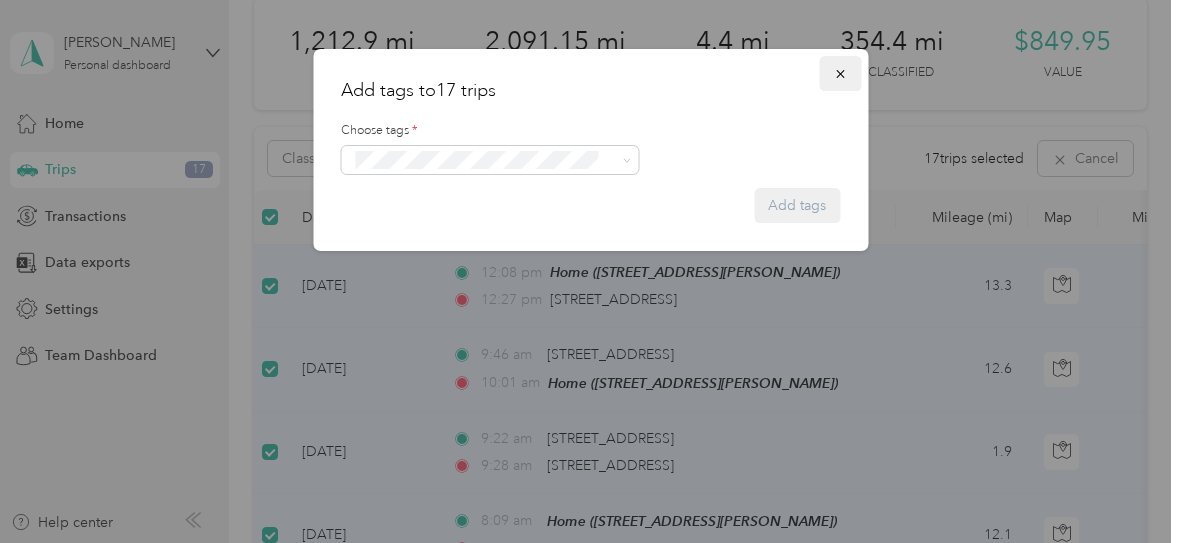 click at bounding box center (840, 73) 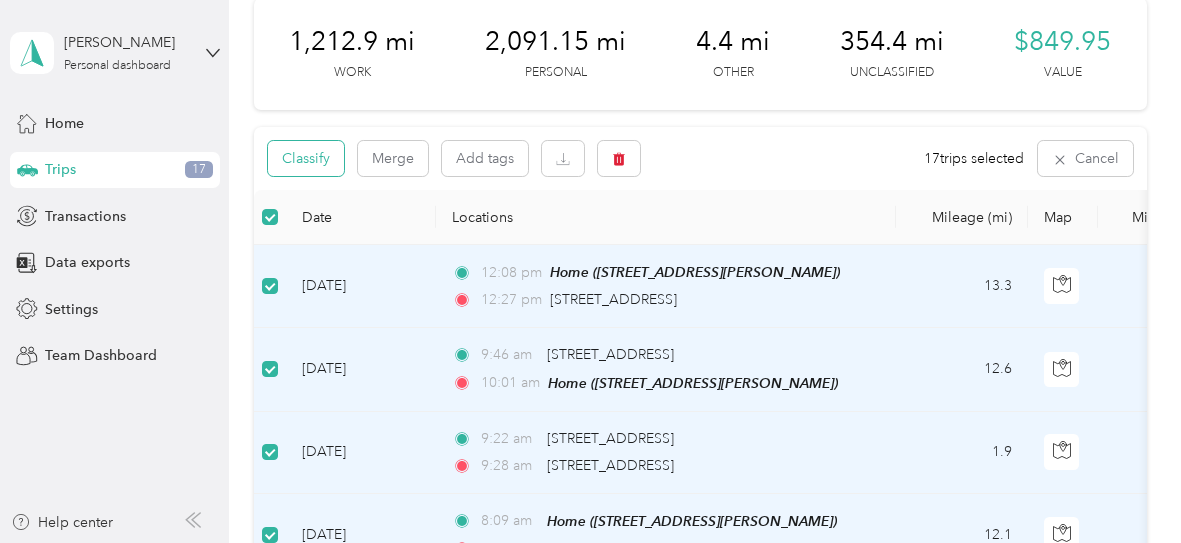 click on "Classify" at bounding box center [306, 158] 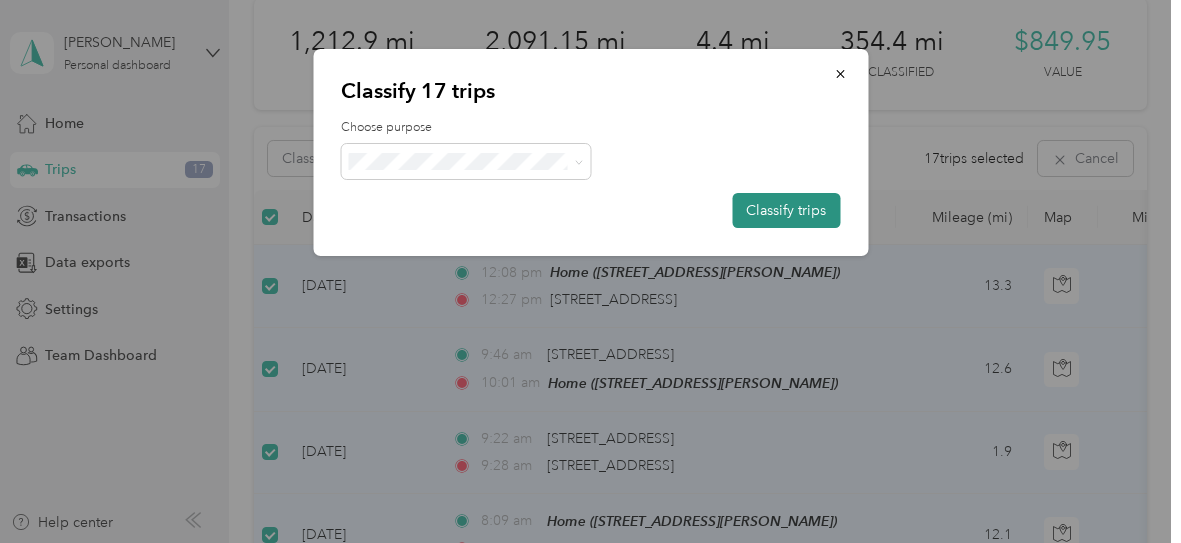click on "Classify trips" at bounding box center (786, 210) 